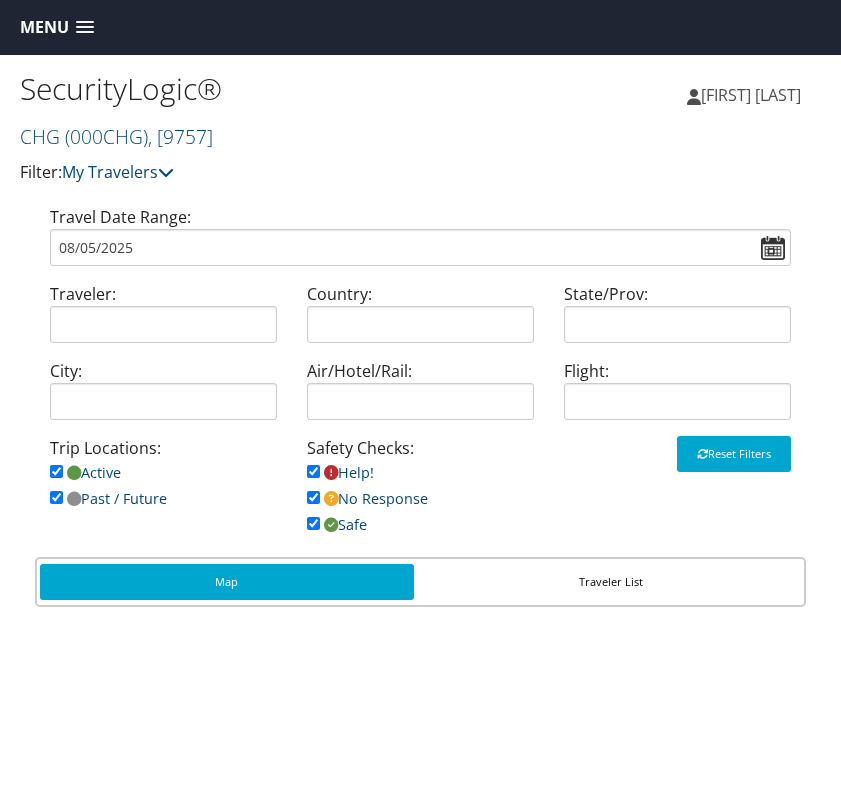 scroll, scrollTop: 0, scrollLeft: 0, axis: both 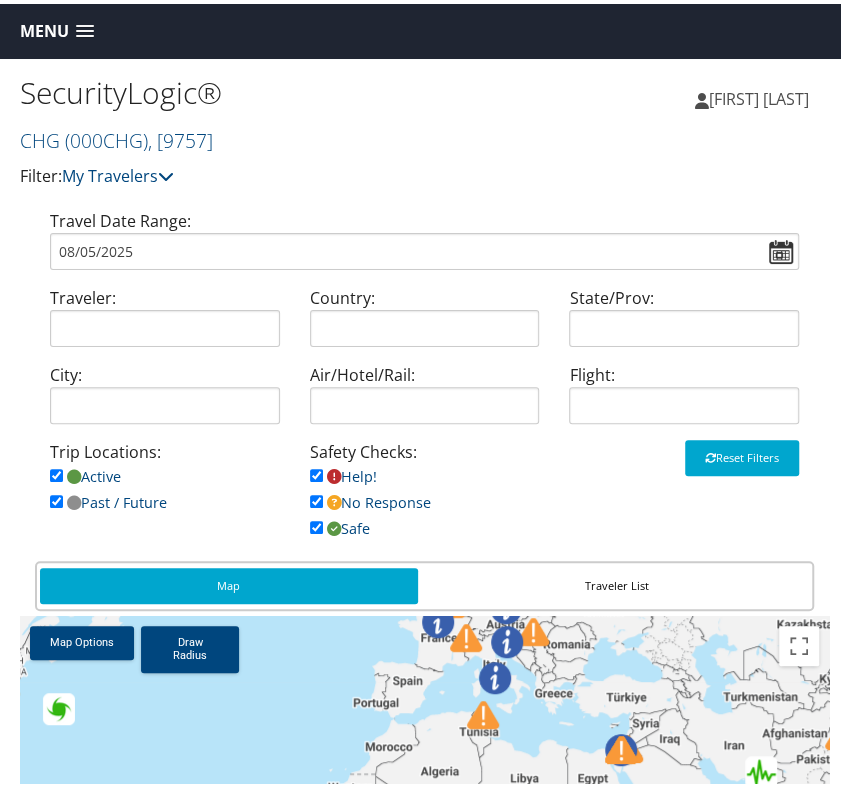 click at bounding box center (85, 28) 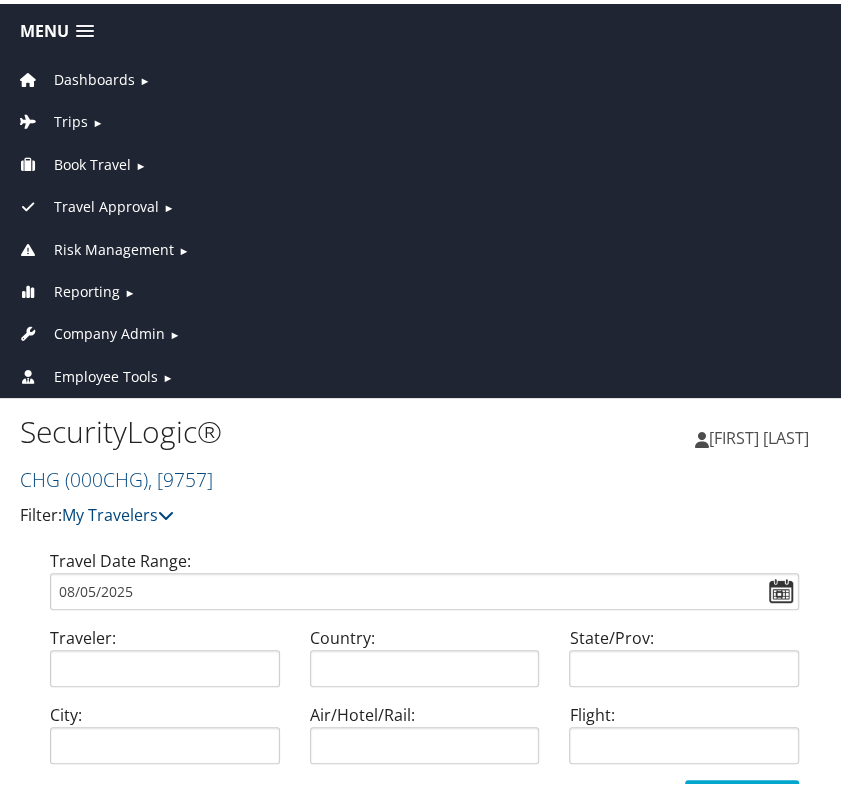 click on "Trips" at bounding box center (71, 118) 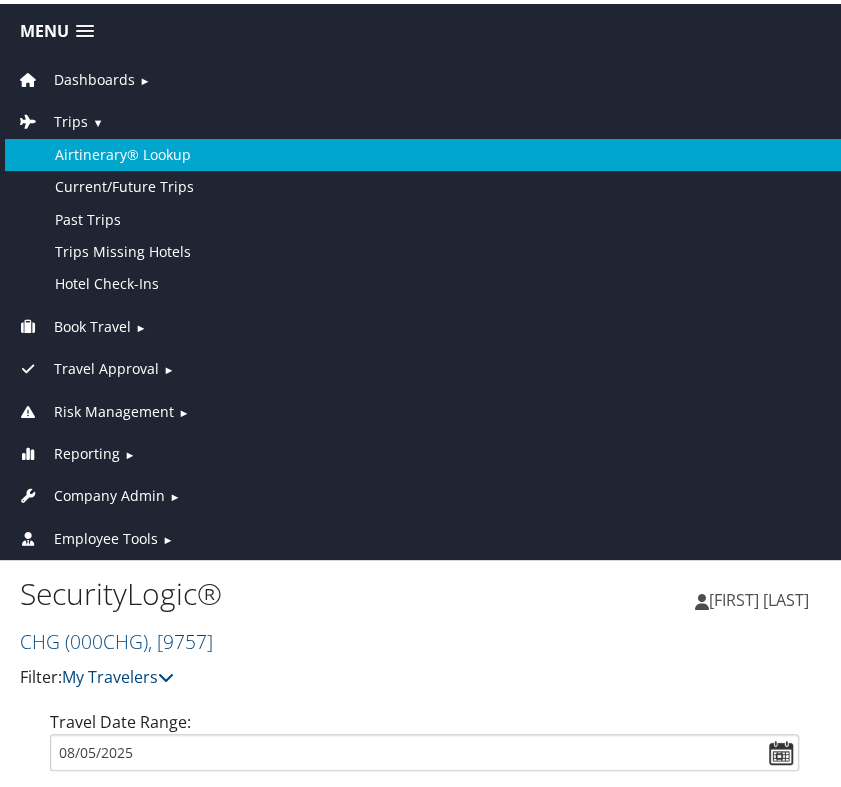 click on "Airtinerary® Lookup" at bounding box center [424, 151] 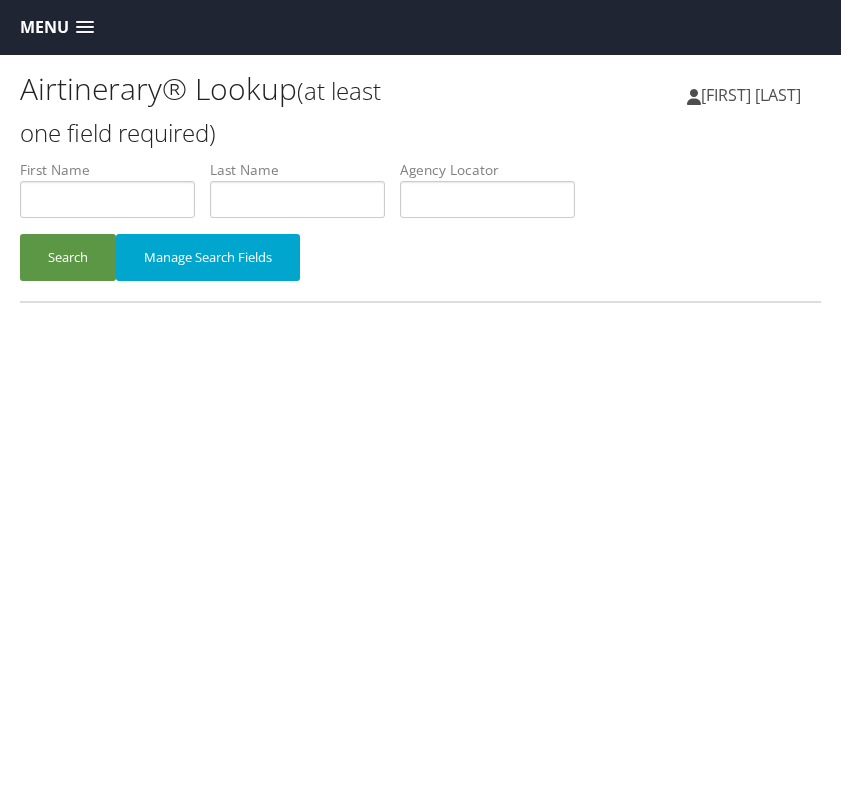 scroll, scrollTop: 0, scrollLeft: 0, axis: both 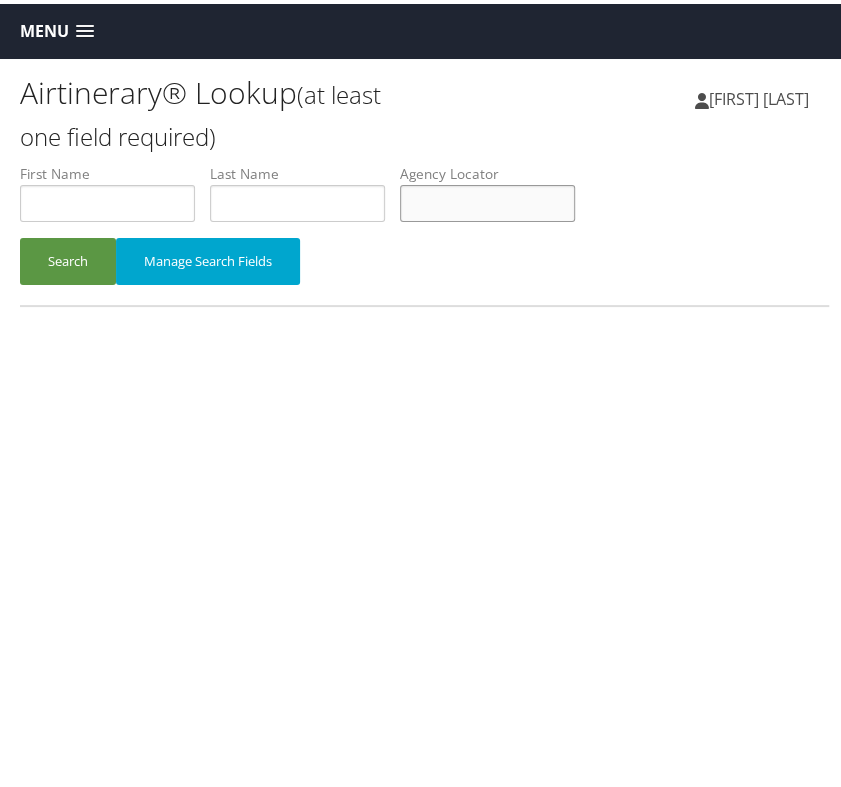 paste on "AYNAAG" 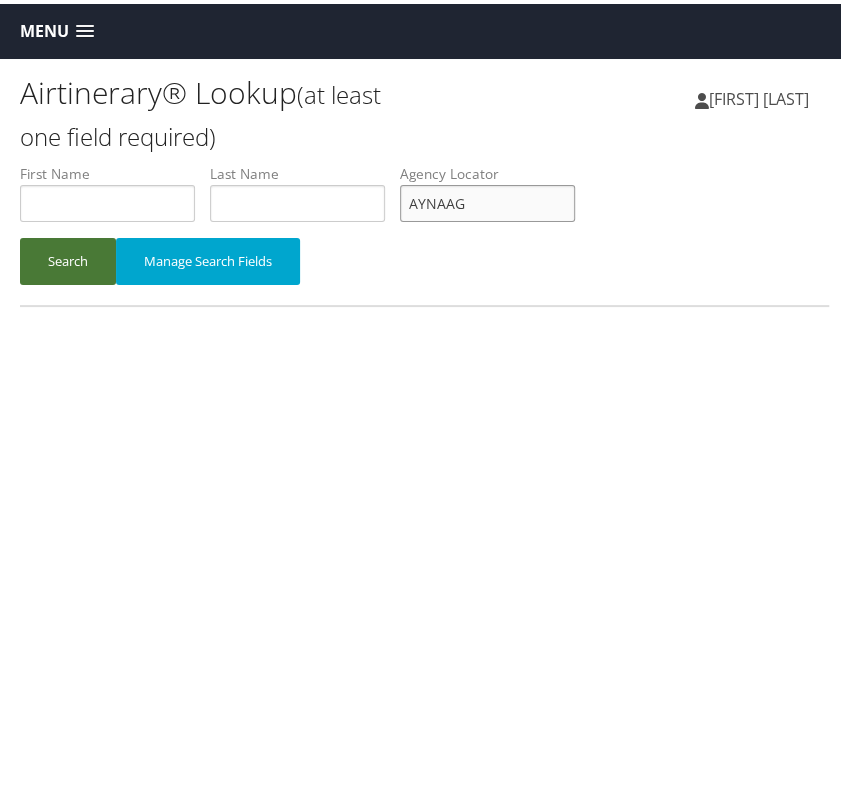 type on "AYNAAG" 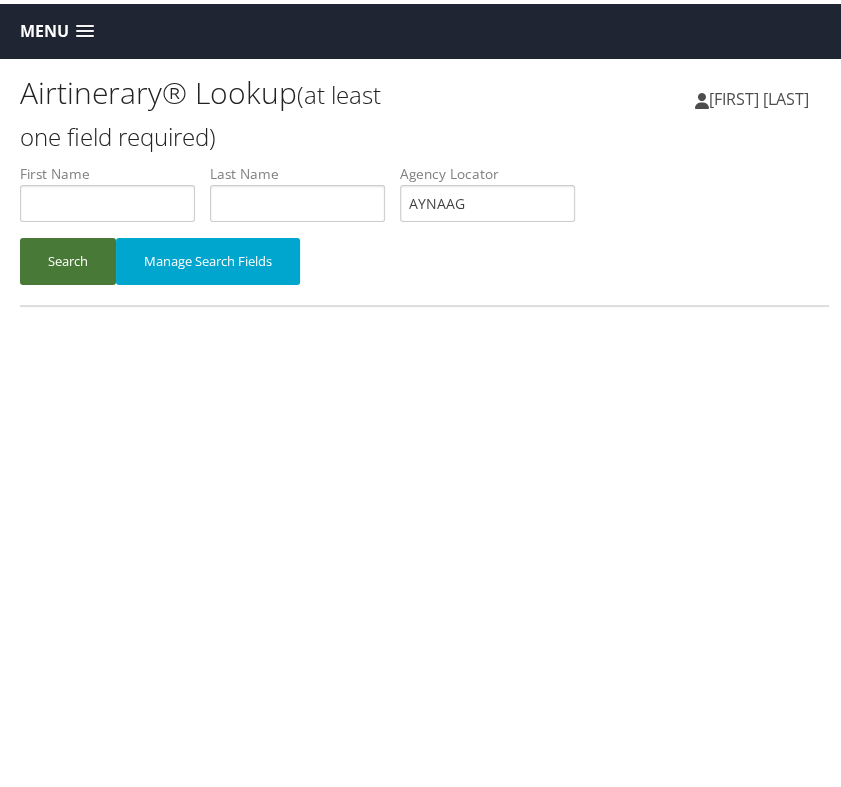 click on "Search" at bounding box center [68, 257] 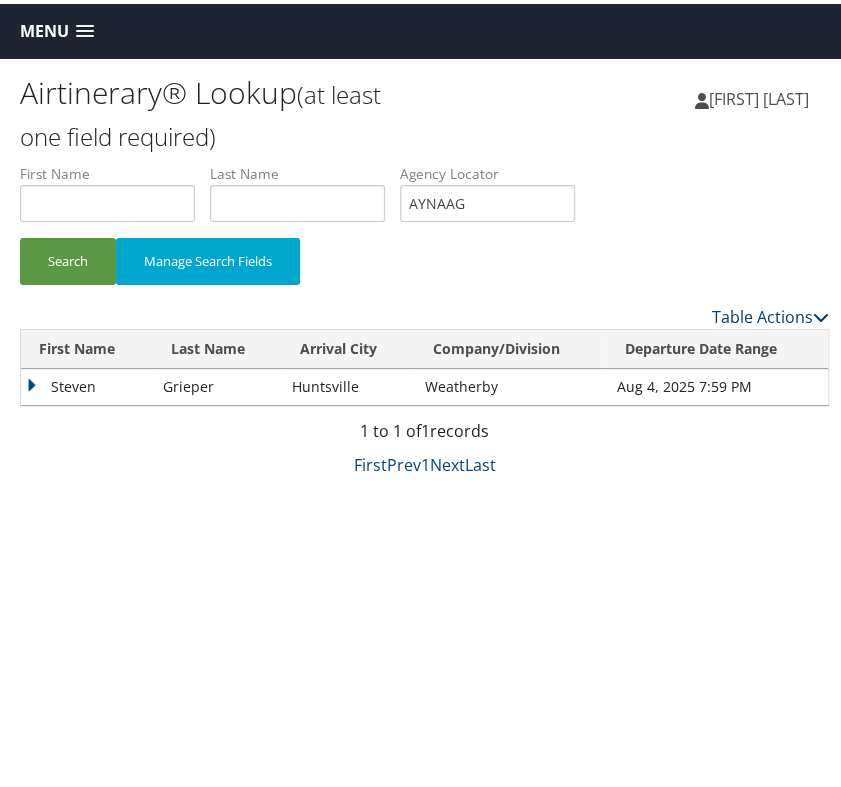 click on "Table Actions" at bounding box center [770, 313] 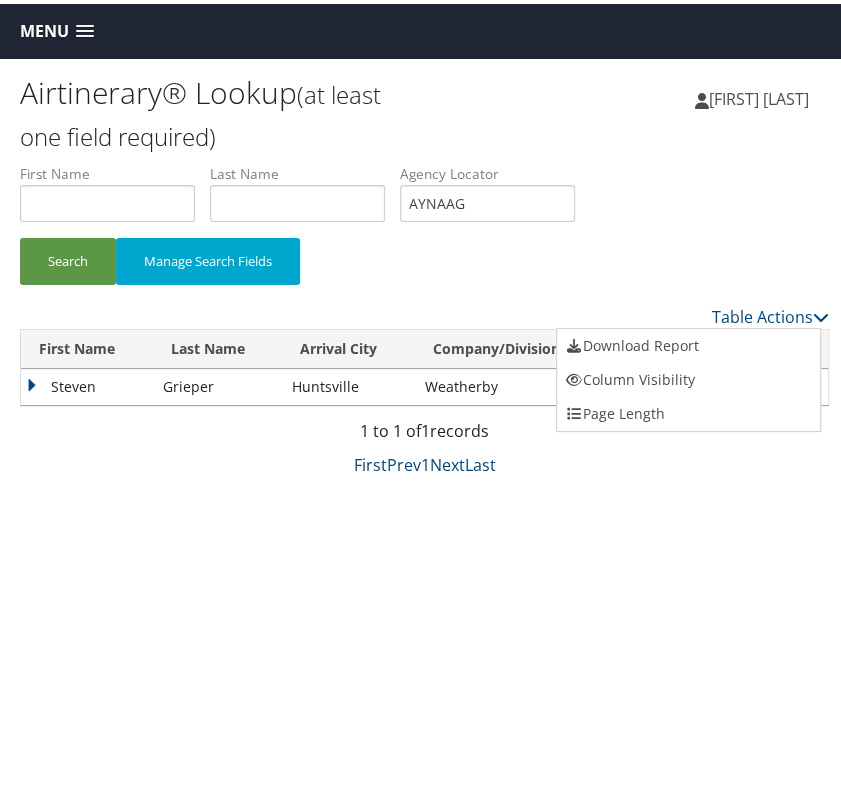 click at bounding box center (424, 393) 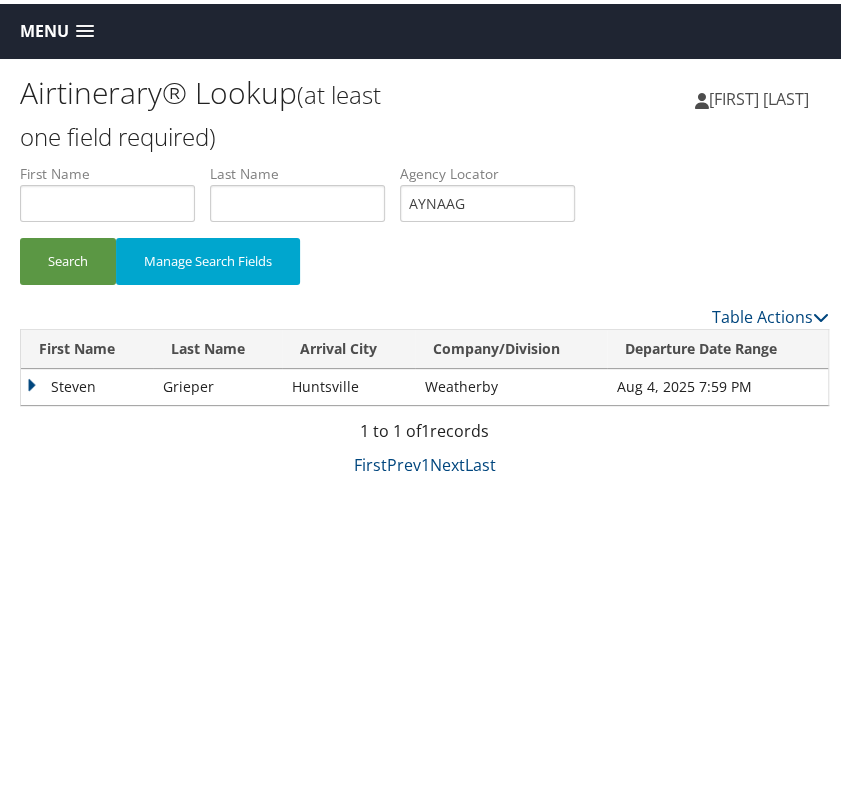 click on "Steven" at bounding box center [87, 383] 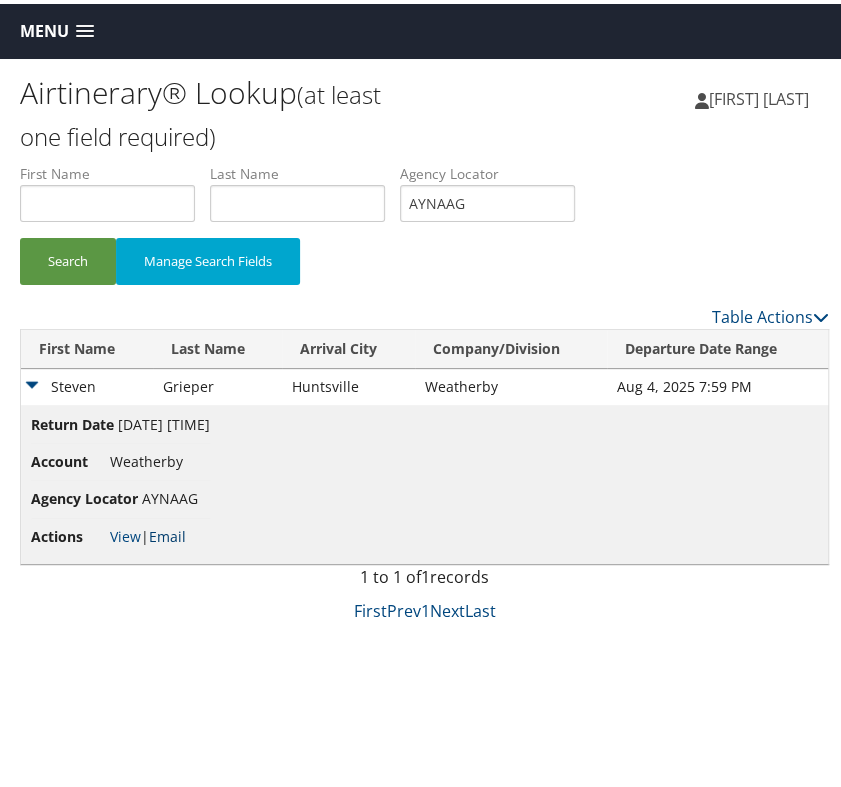 click on "Email" at bounding box center (167, 532) 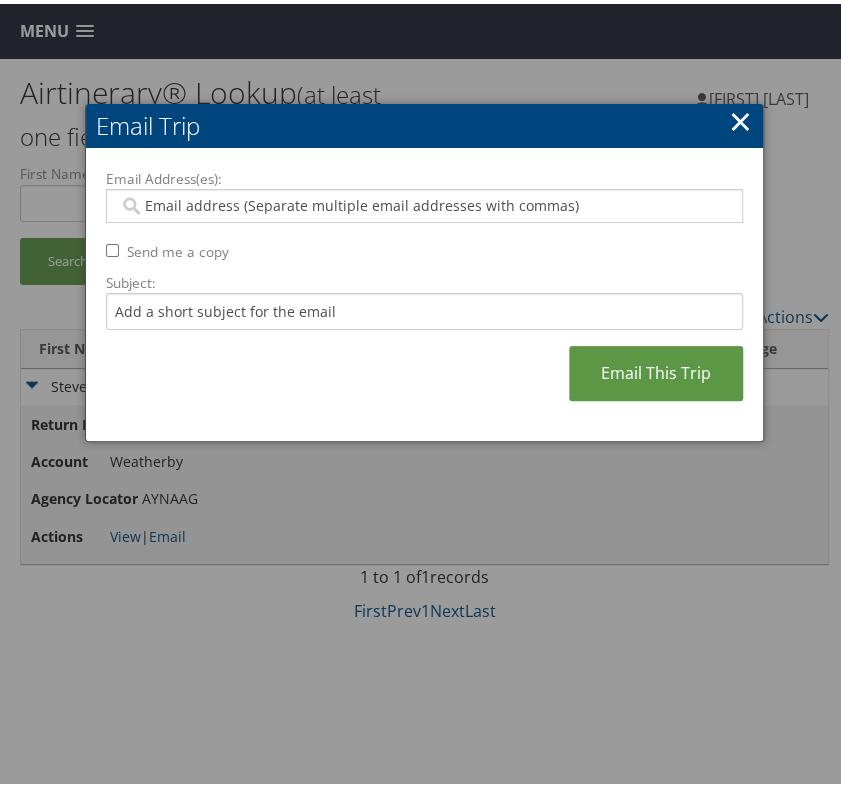 paste on "reagan.bokar@weatherbyhealthcare.com" 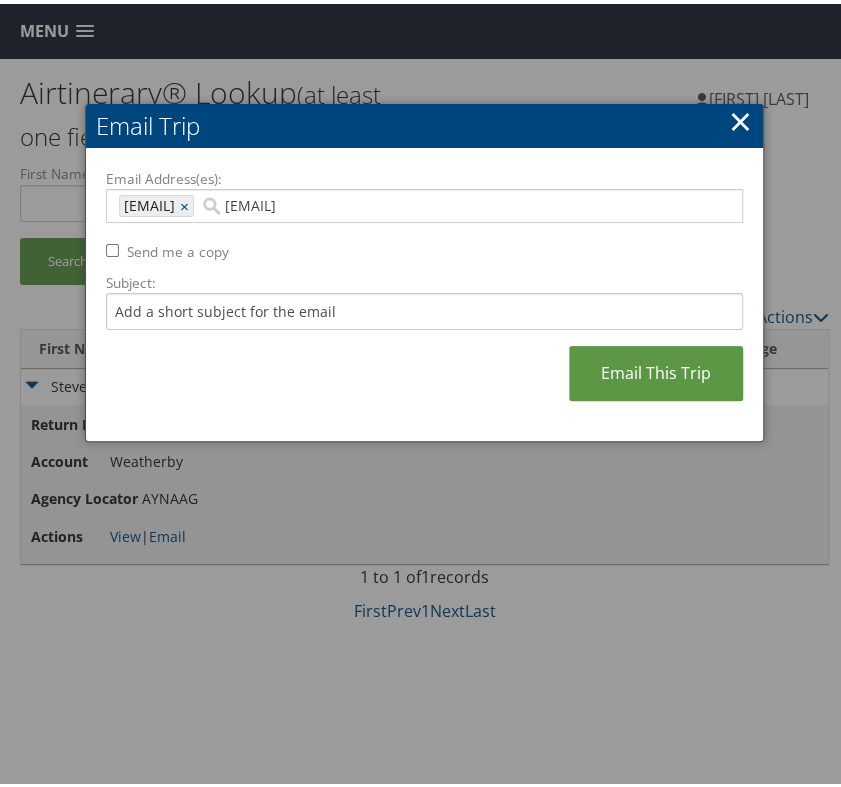 type on "reagan.bokar@weatherbyhealthcare.com" 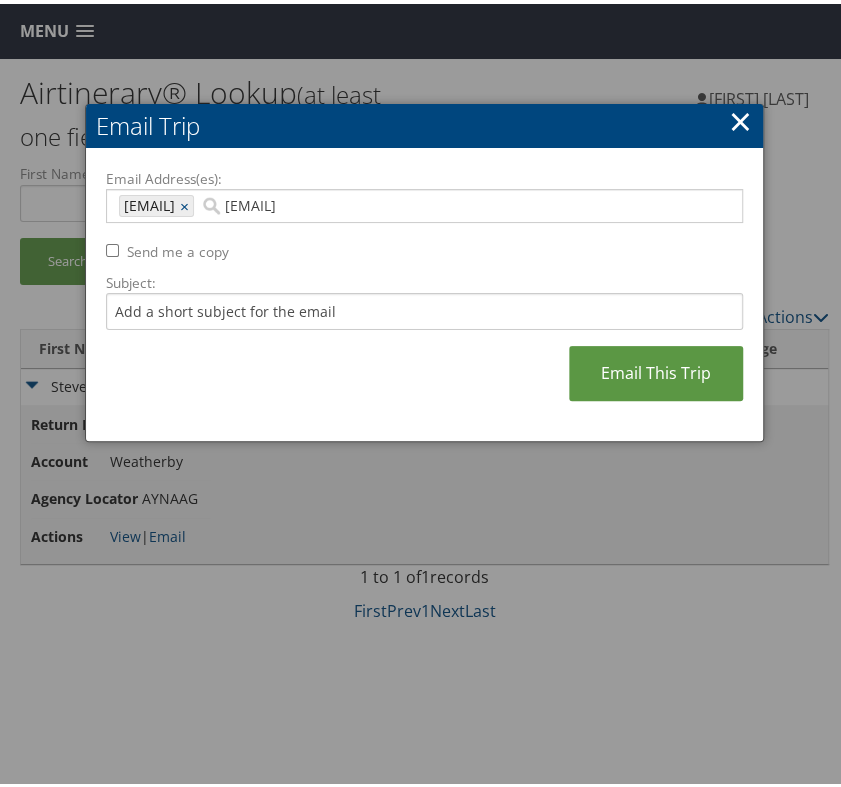 type 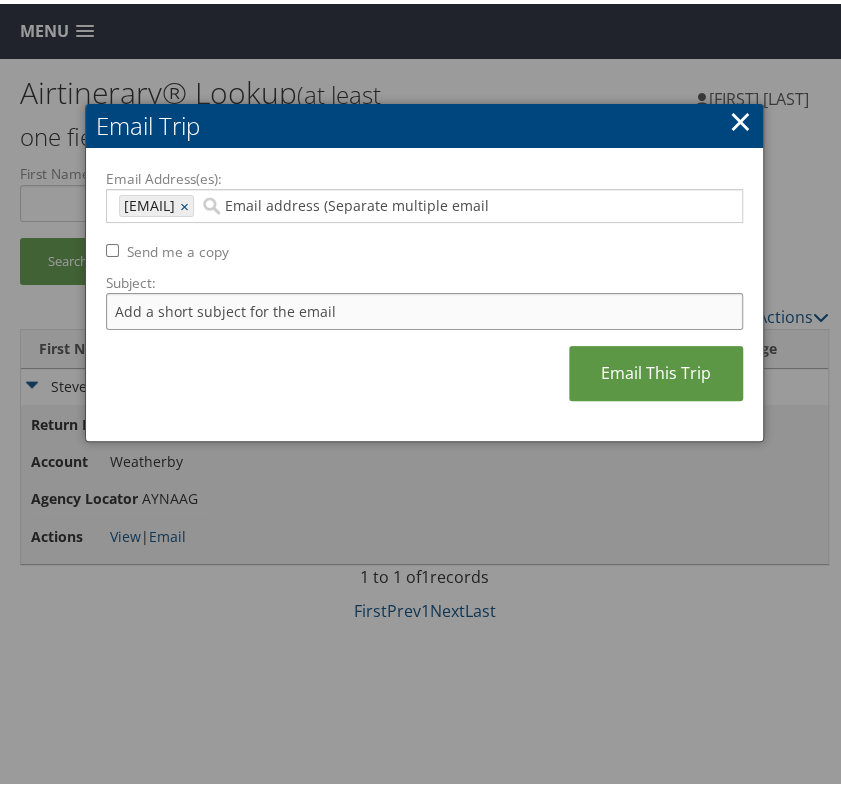 click on "Subject:" at bounding box center [424, 307] 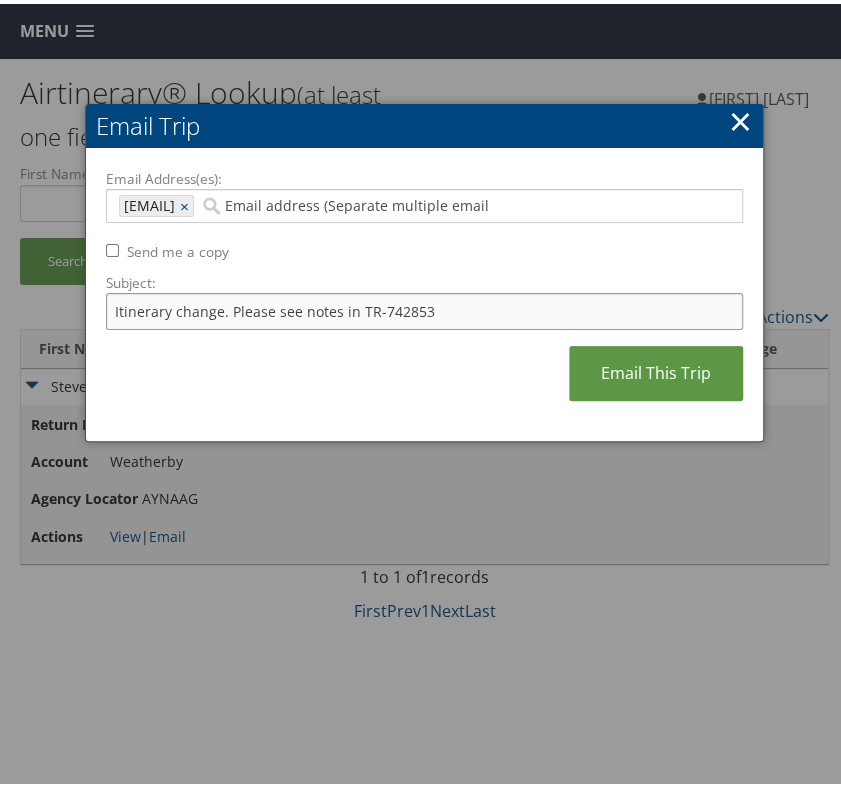 drag, startPoint x: 377, startPoint y: 308, endPoint x: 439, endPoint y: 311, distance: 62.072536 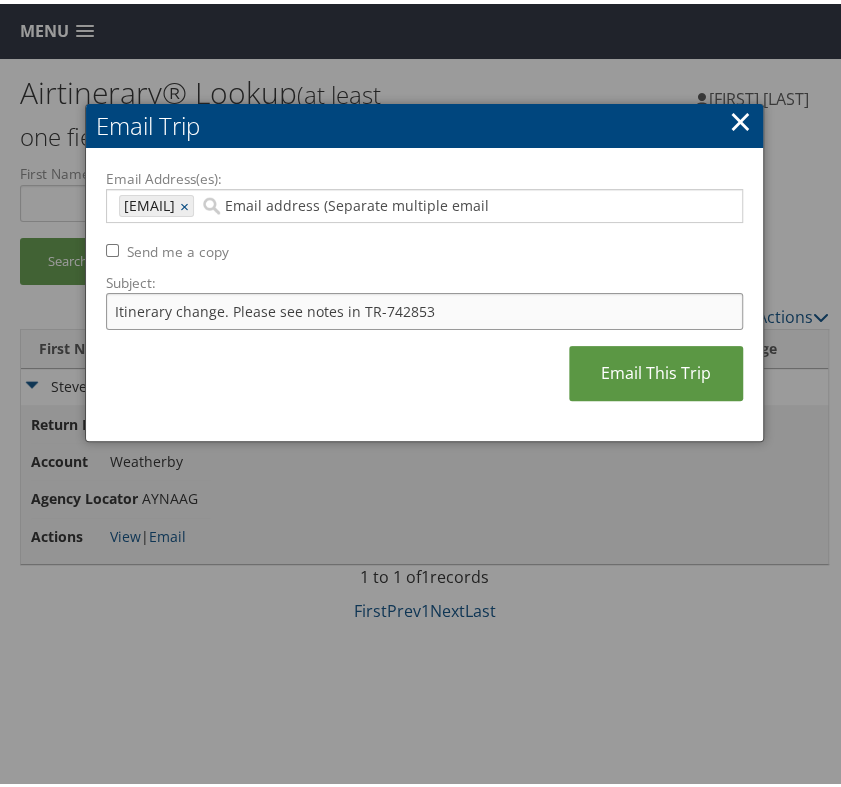 paste on "39025" 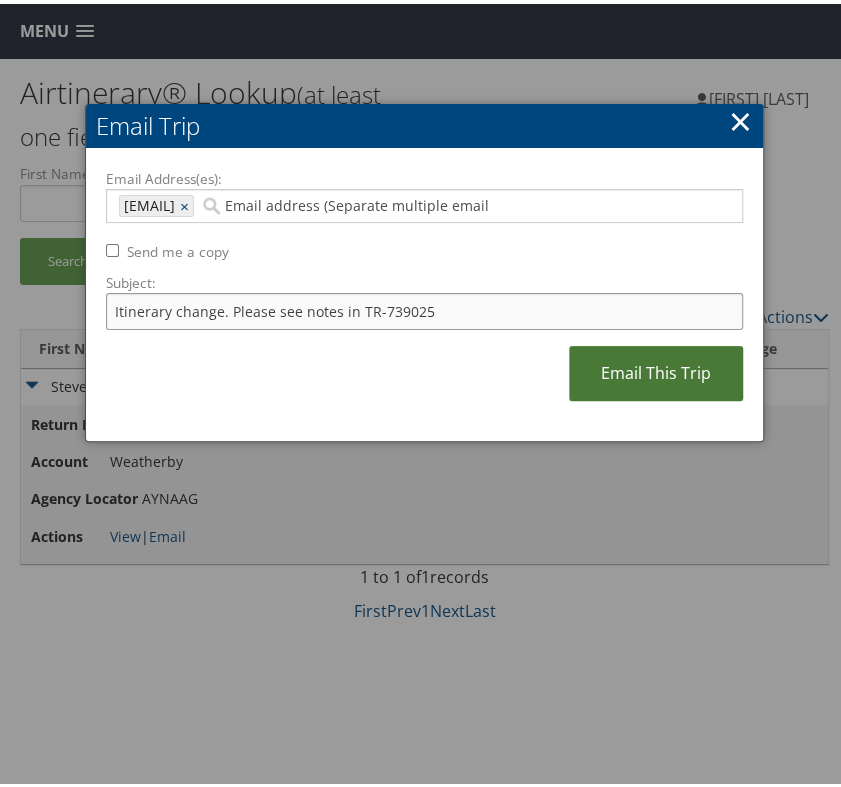 type on "Itinerary change. Please see notes in TR-739025" 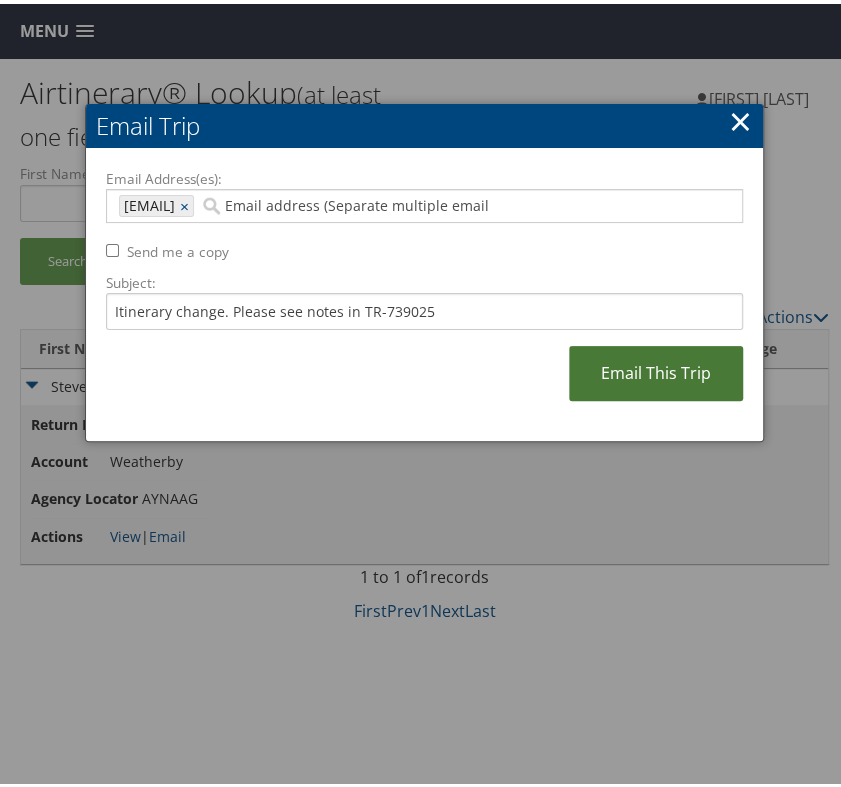 click on "Email This Trip" at bounding box center (656, 369) 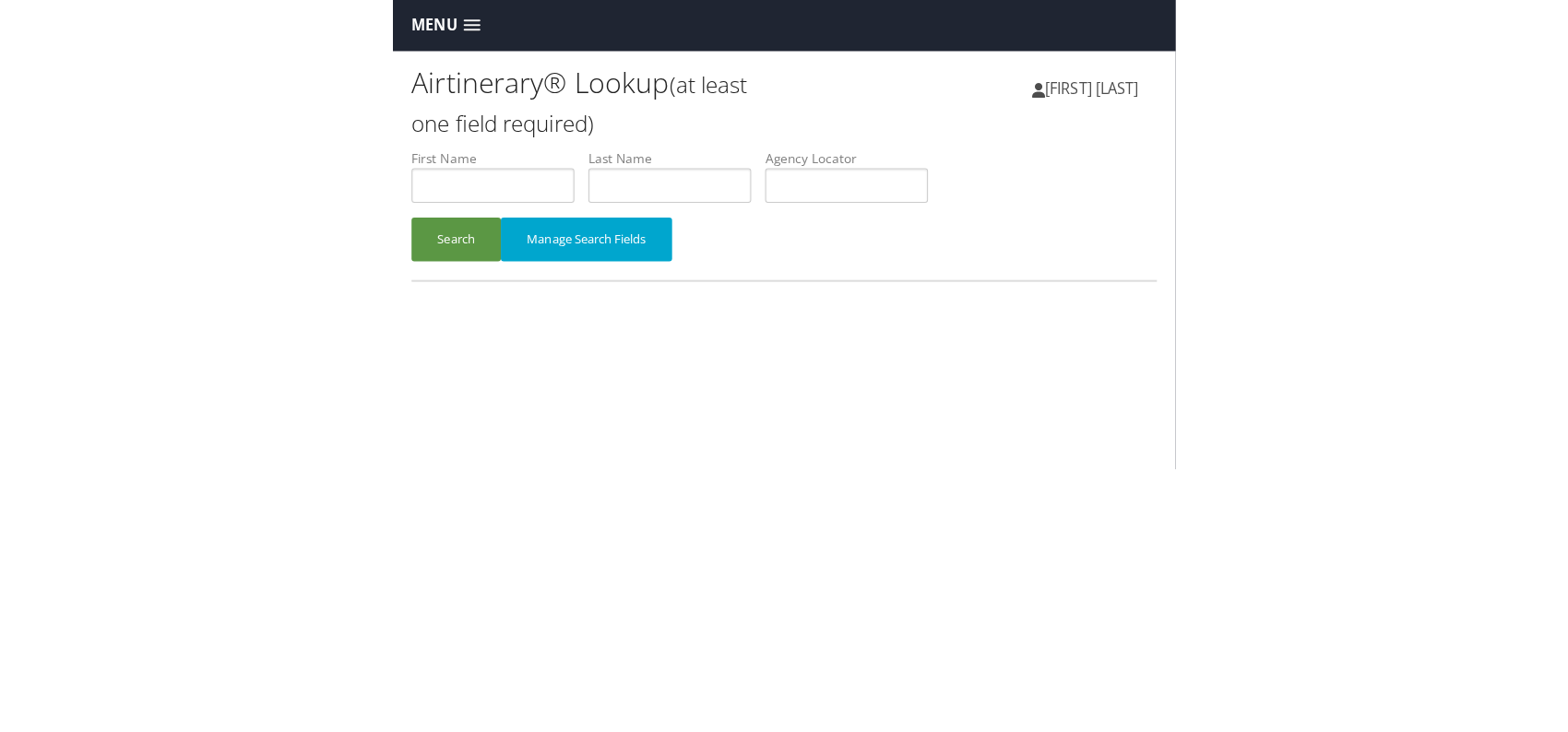 scroll, scrollTop: 0, scrollLeft: 0, axis: both 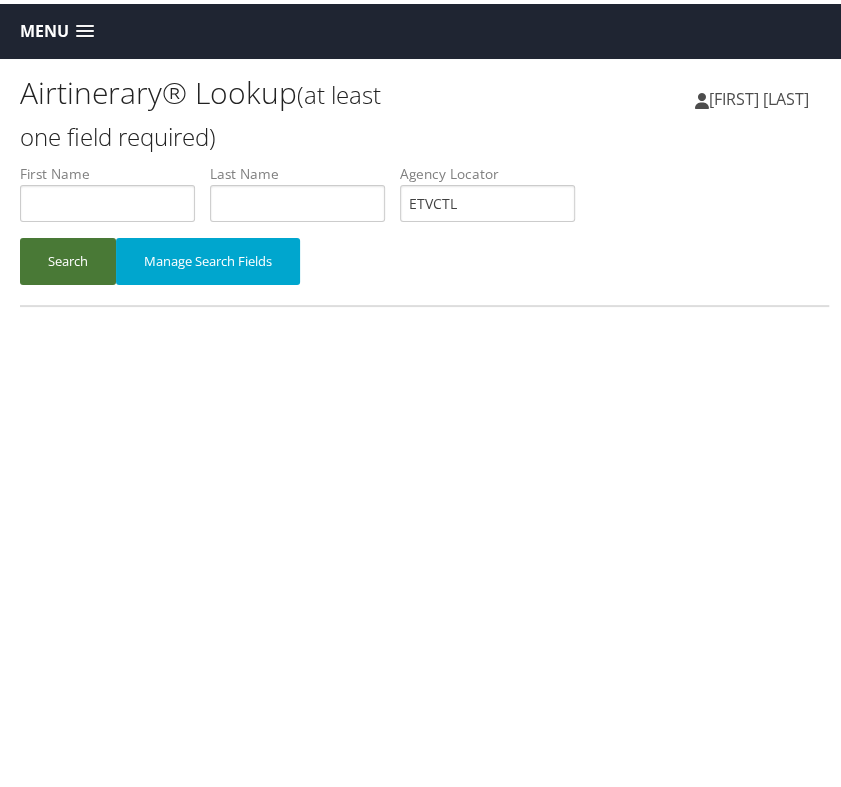 type on "ETVCTL" 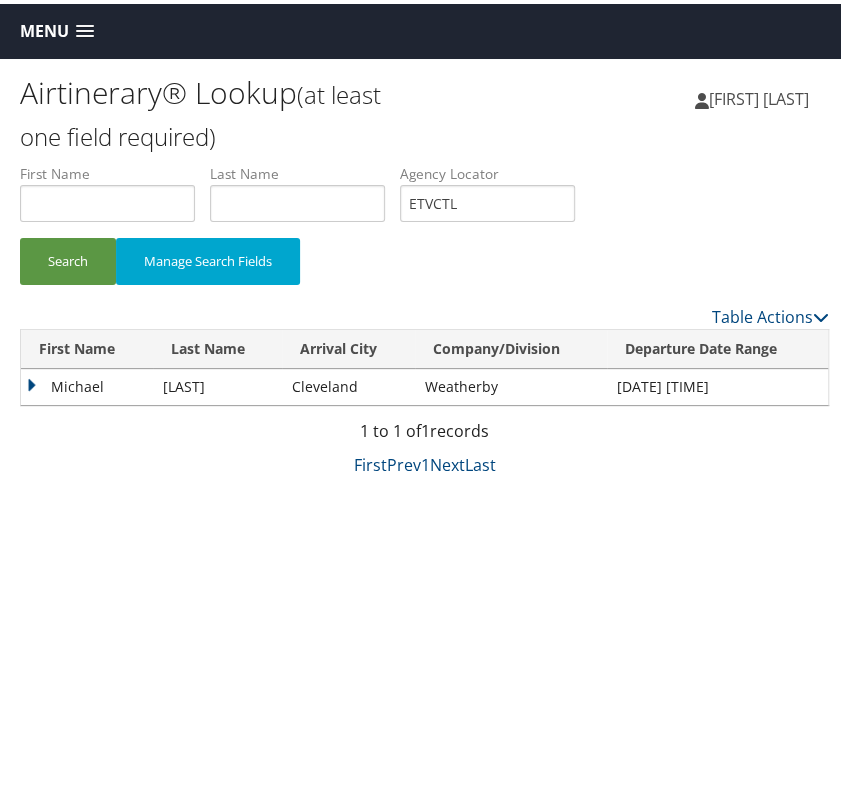 click on "Michael" at bounding box center (87, 383) 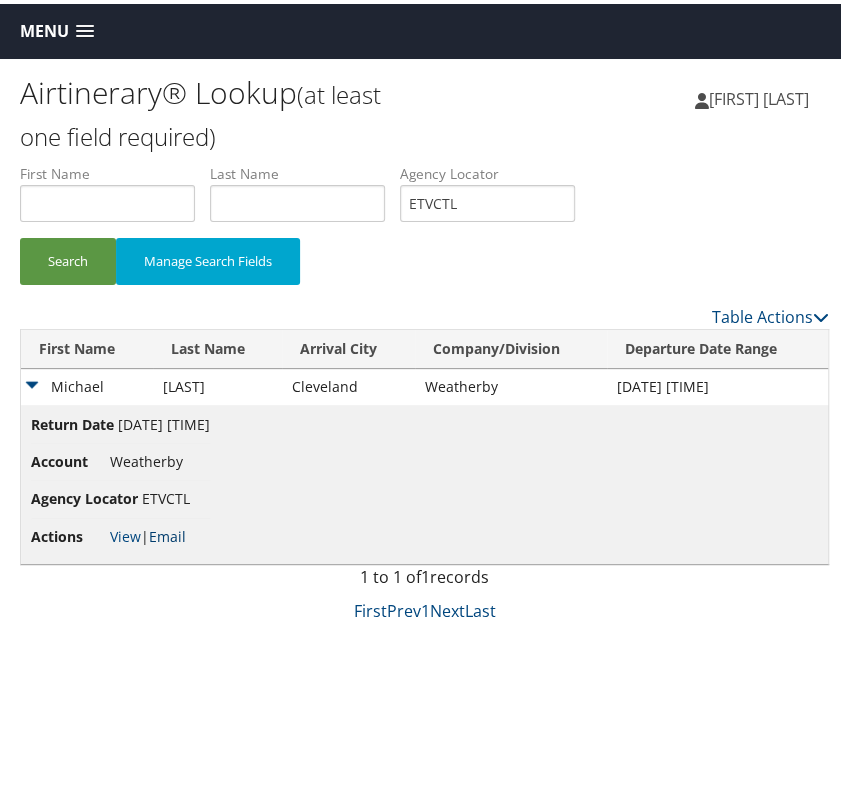 click on "Email" at bounding box center [167, 532] 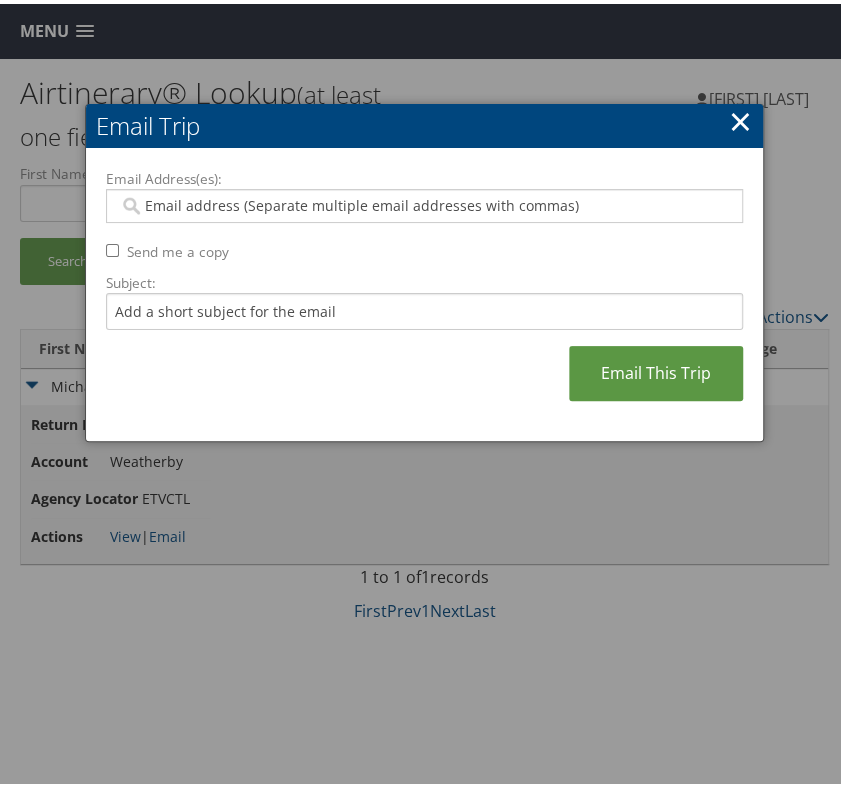click on "Email Address(es):" at bounding box center (421, 202) 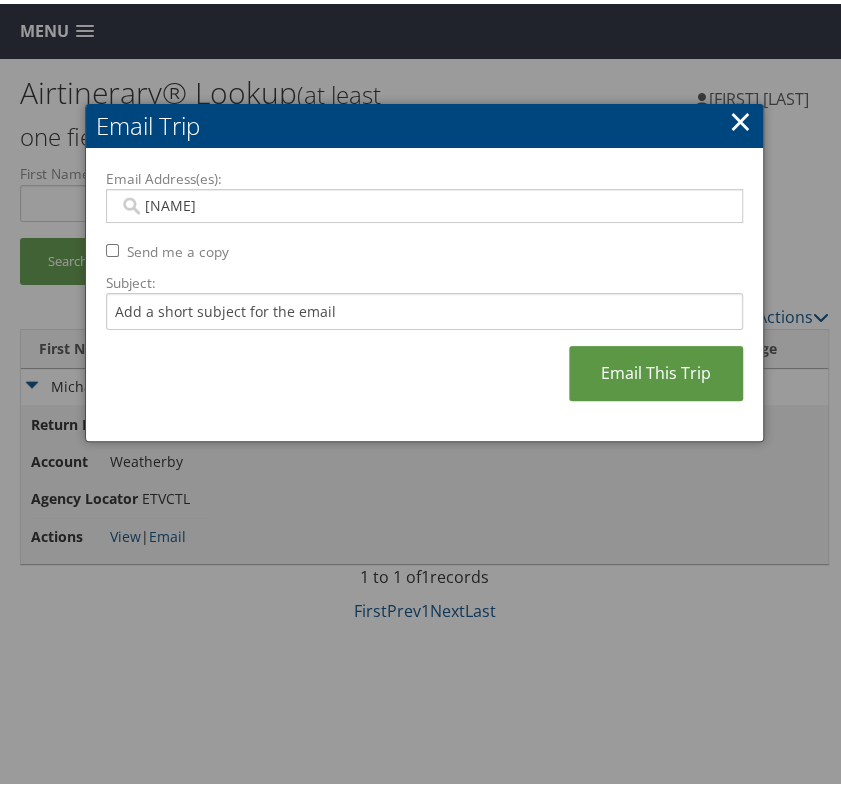 drag, startPoint x: 246, startPoint y: 210, endPoint x: 111, endPoint y: 194, distance: 135.94484 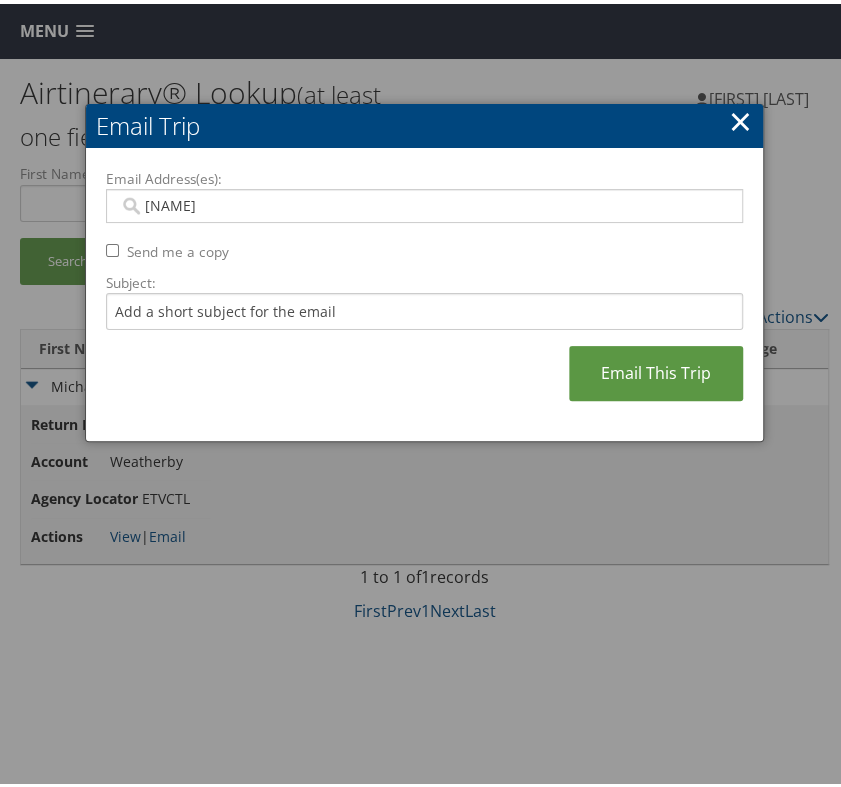 type on "chelsea.ilsley@weatherbyhealthcare.com" 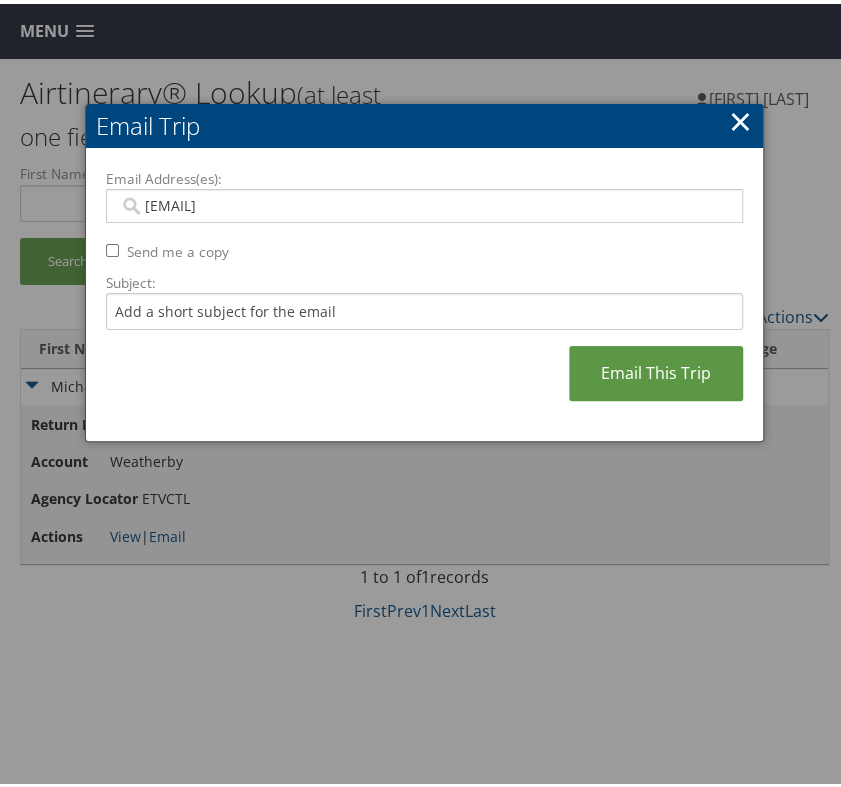 type on "chelsea.ilsley@weatherbyhealthcare.com" 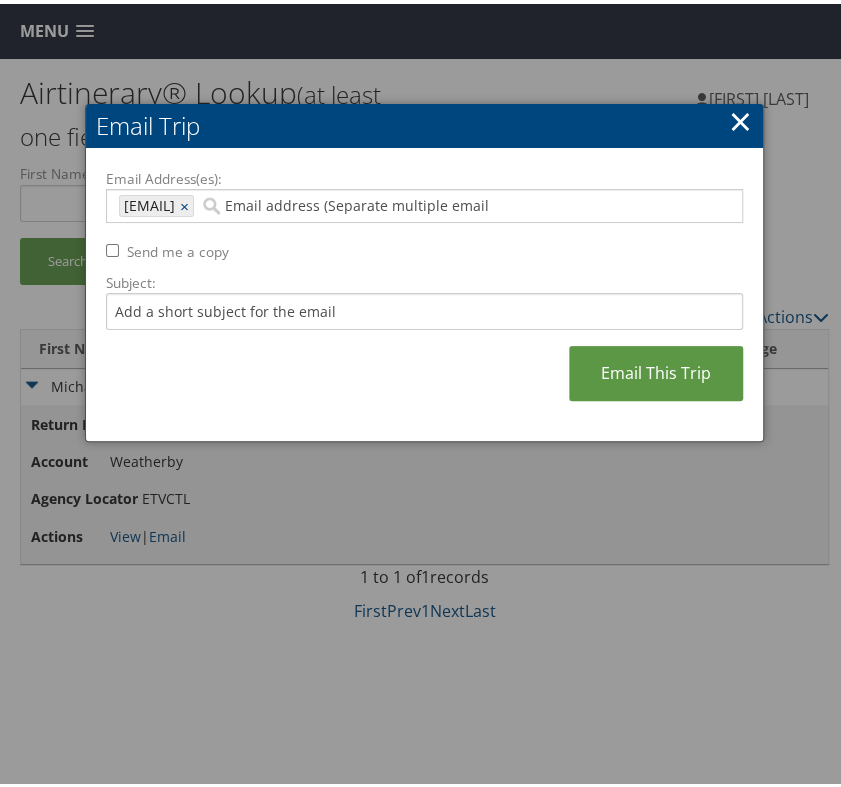 type 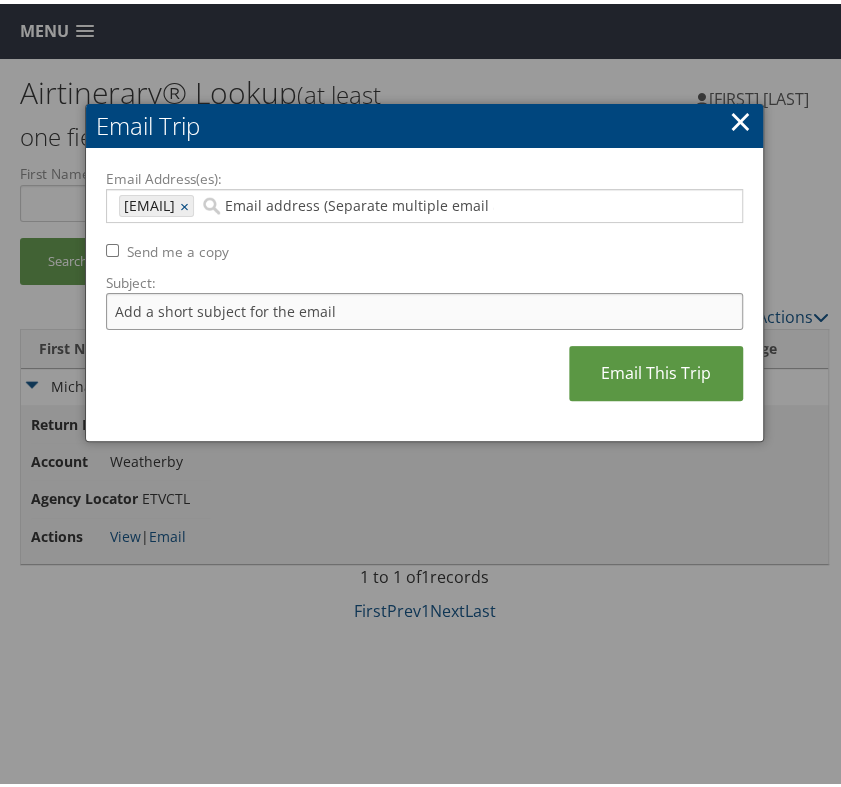 click on "Subject:" at bounding box center (424, 307) 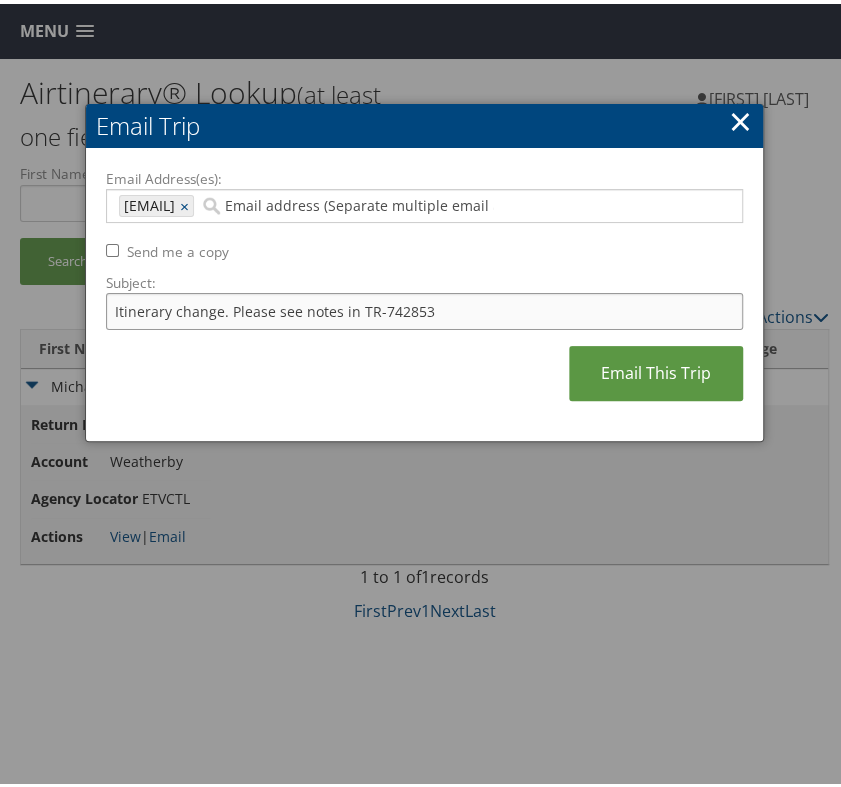 drag, startPoint x: 379, startPoint y: 304, endPoint x: 434, endPoint y: 304, distance: 55 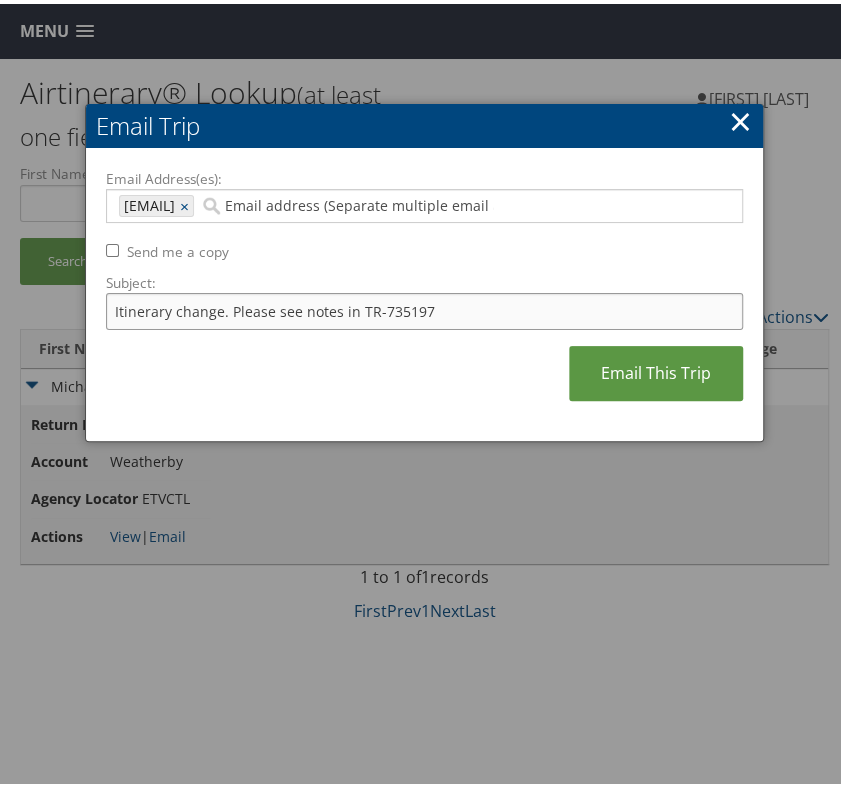 type on "Itinerary change. Please see notes in TR-735197" 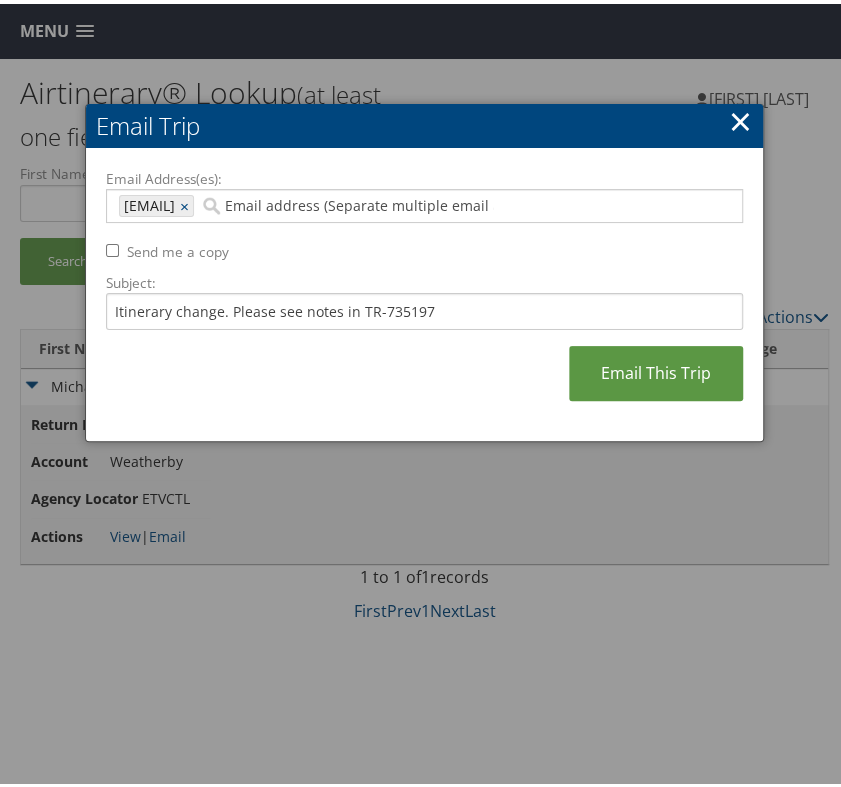 click on "Email Address(es):
chelsea.ilsley@weatherbyhealthcare.com chelsea.ilsley@weatherbyhealthcare.com ×
Send me a copy
Subject:
Itinerary change. Please see notes in TR-735197
Email This Trip" at bounding box center [424, 291] 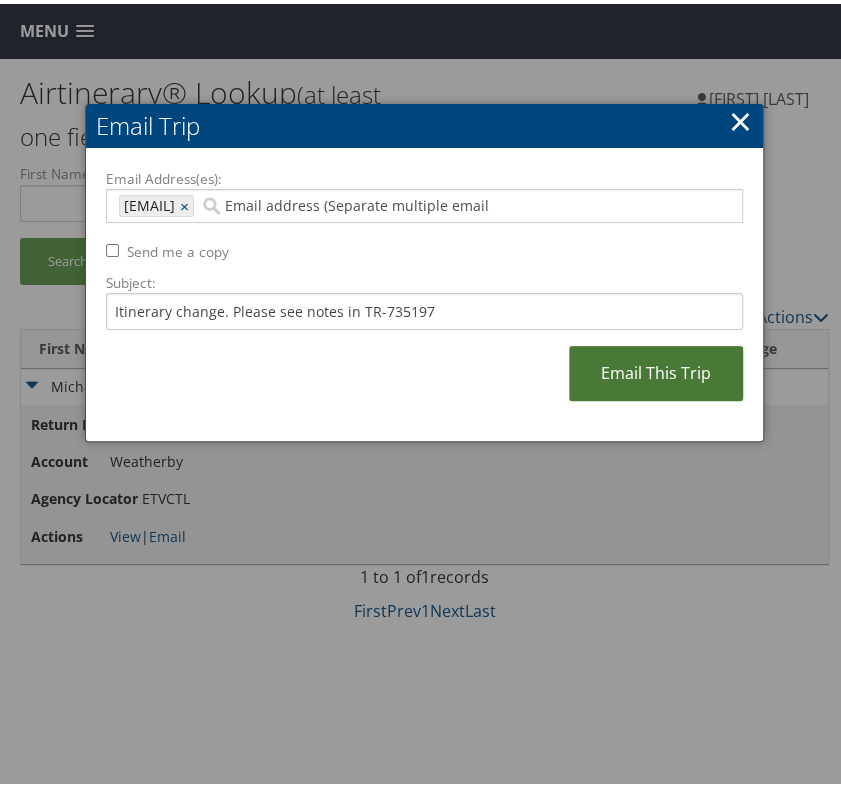 click on "Email This Trip" at bounding box center [656, 369] 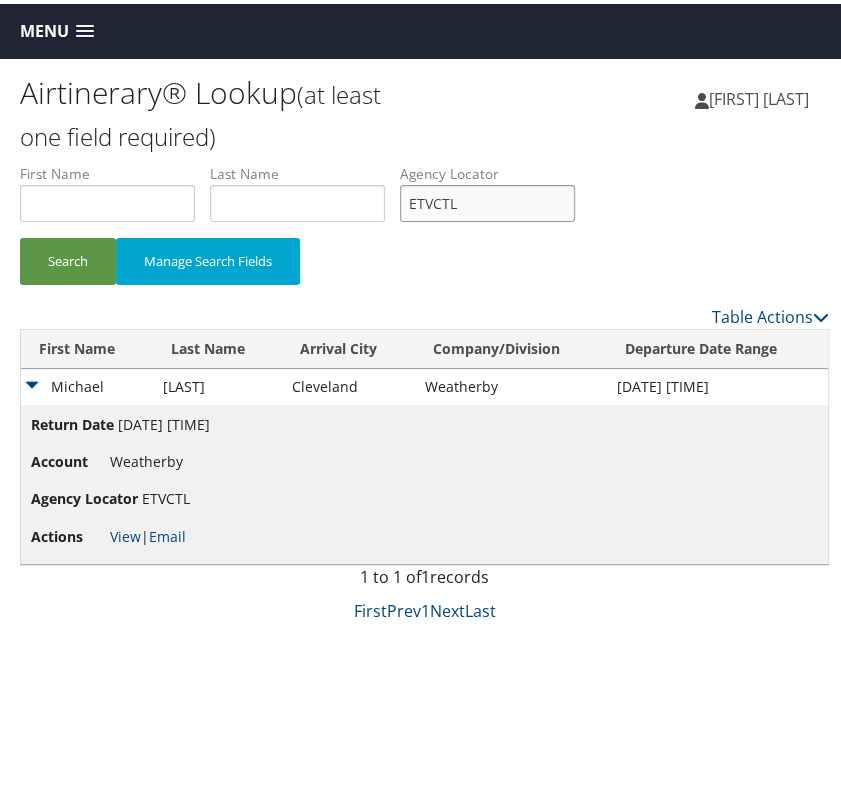 drag, startPoint x: 475, startPoint y: 196, endPoint x: 423, endPoint y: 201, distance: 52.23983 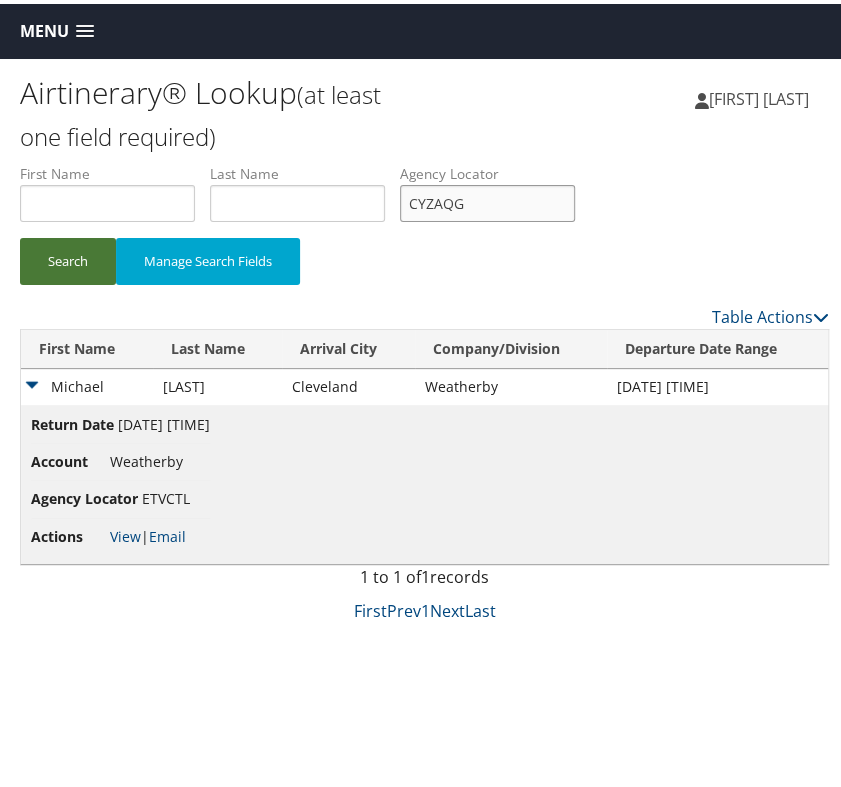 type on "CYZAQG" 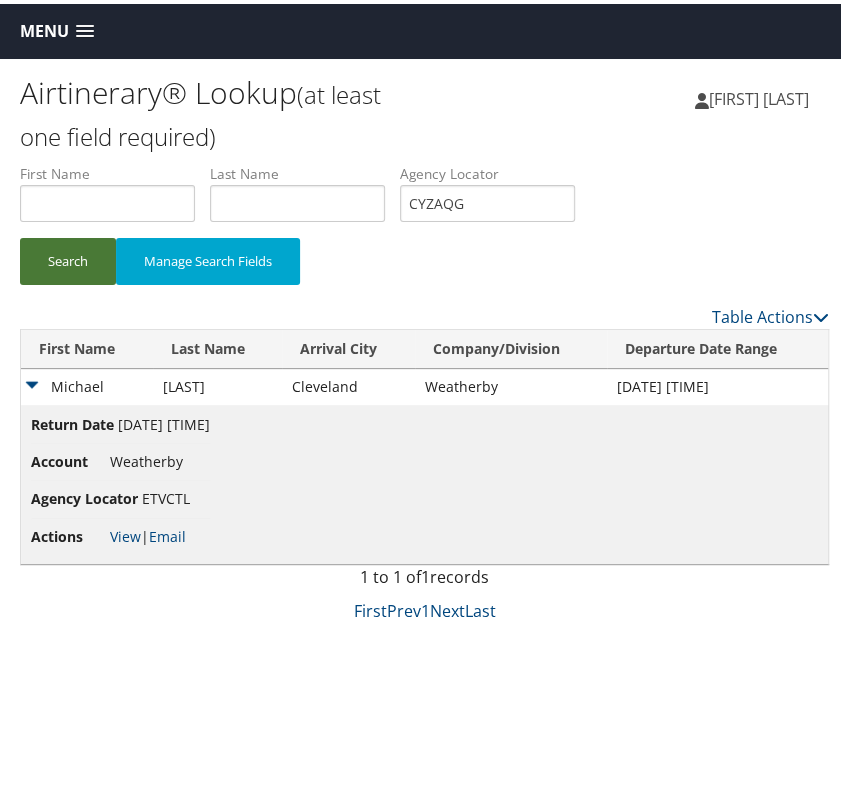 click on "Search" at bounding box center [68, 257] 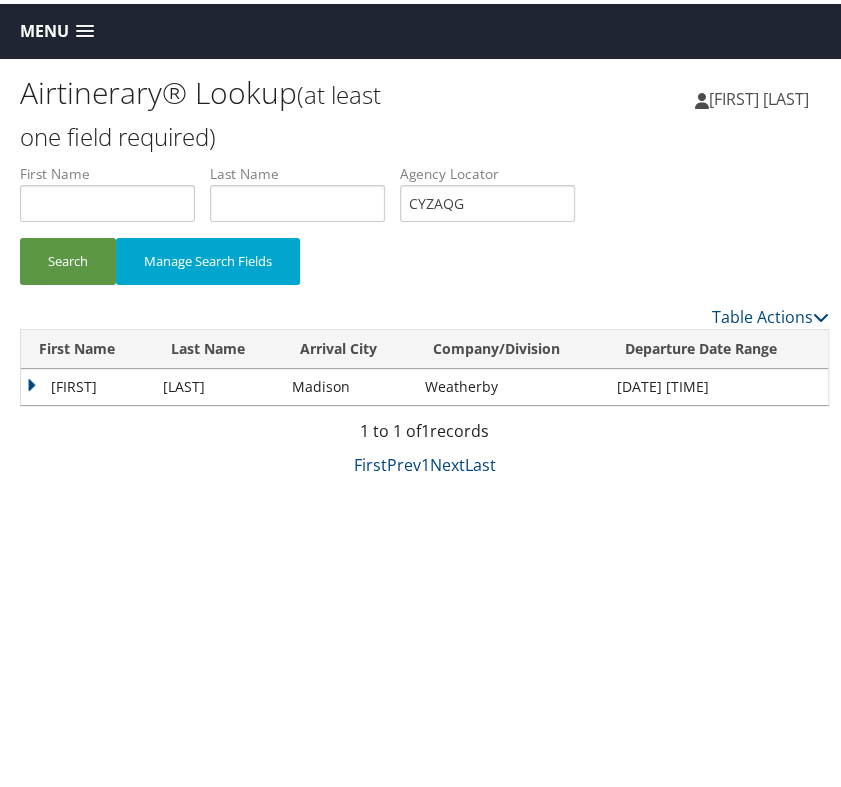 click on "Dominique" at bounding box center [87, 383] 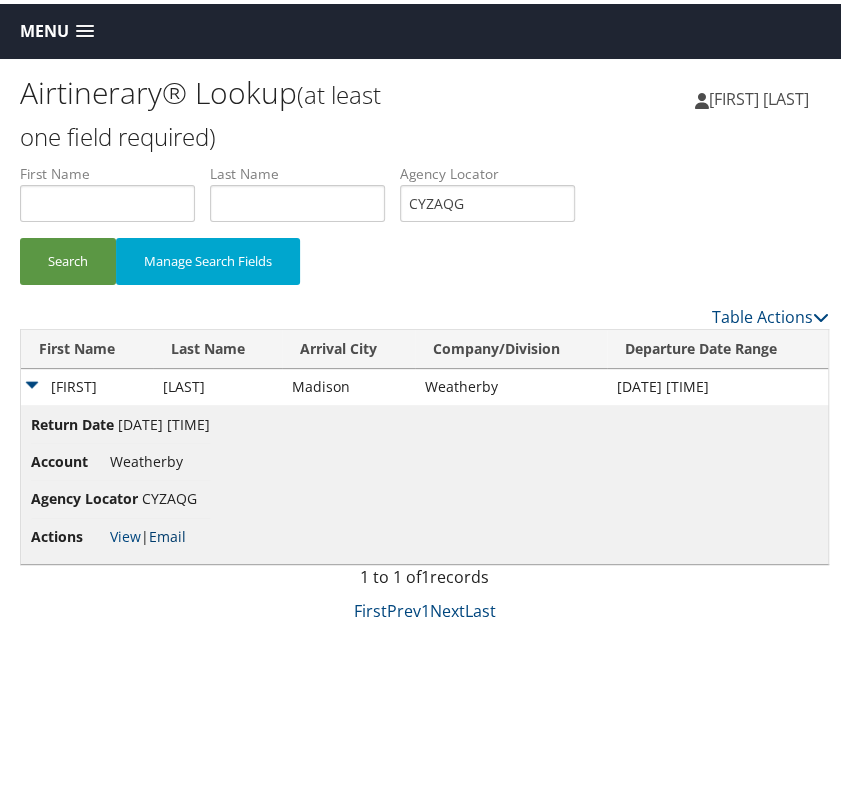 click on "Email" at bounding box center [167, 532] 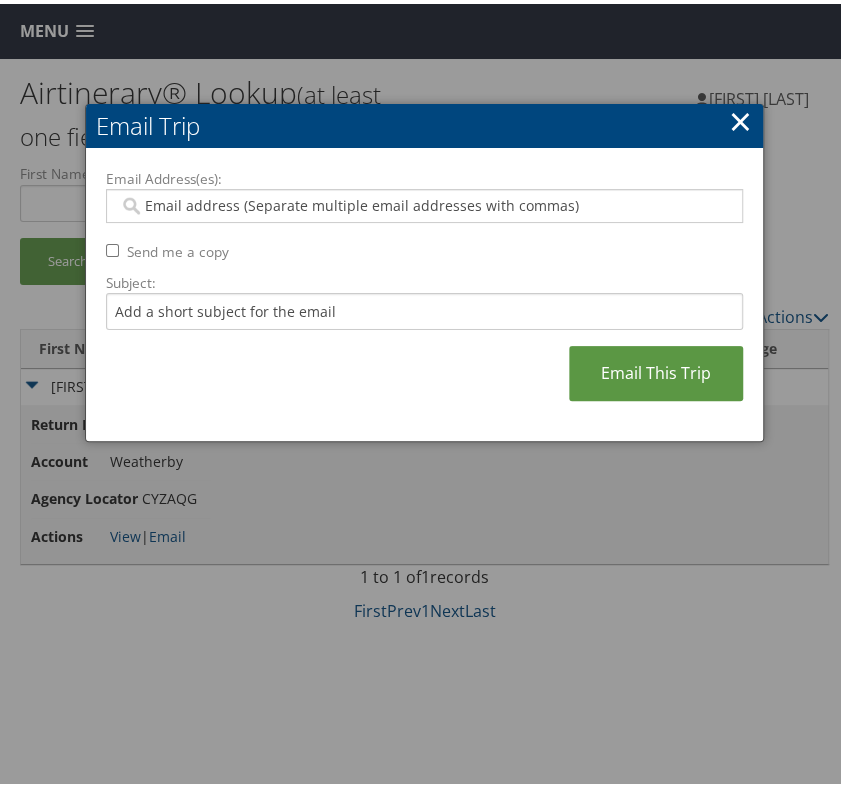 paste on "alejandro.mirabal@weatherbyhealthcare.com" 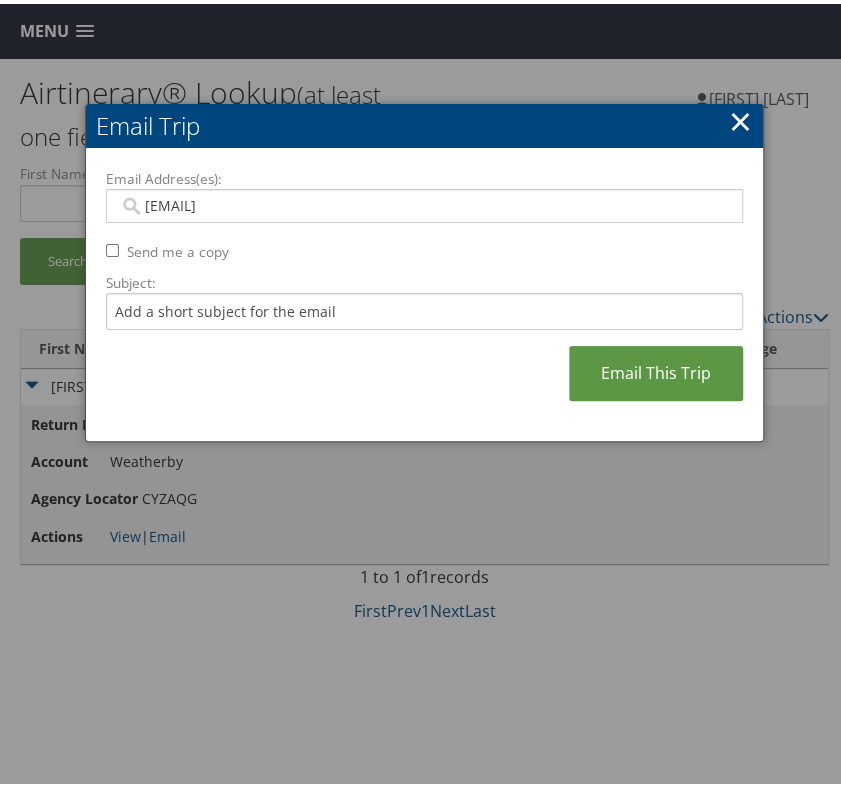 type on "alejandro.mirabal@weatherbyhealthcare.com" 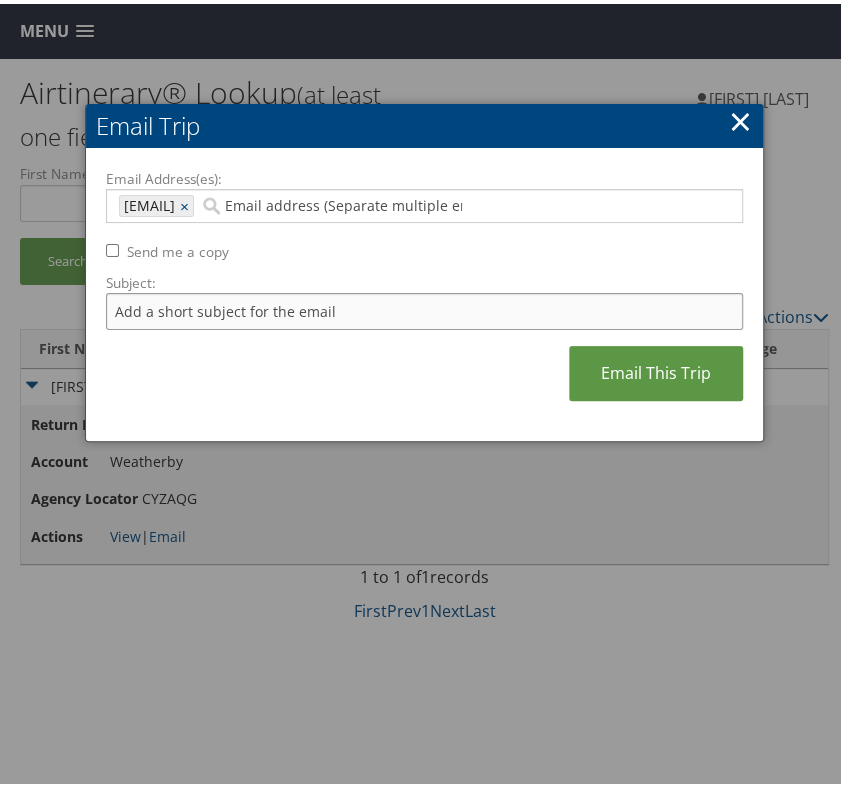 drag, startPoint x: 248, startPoint y: 303, endPoint x: 257, endPoint y: 325, distance: 23.769728 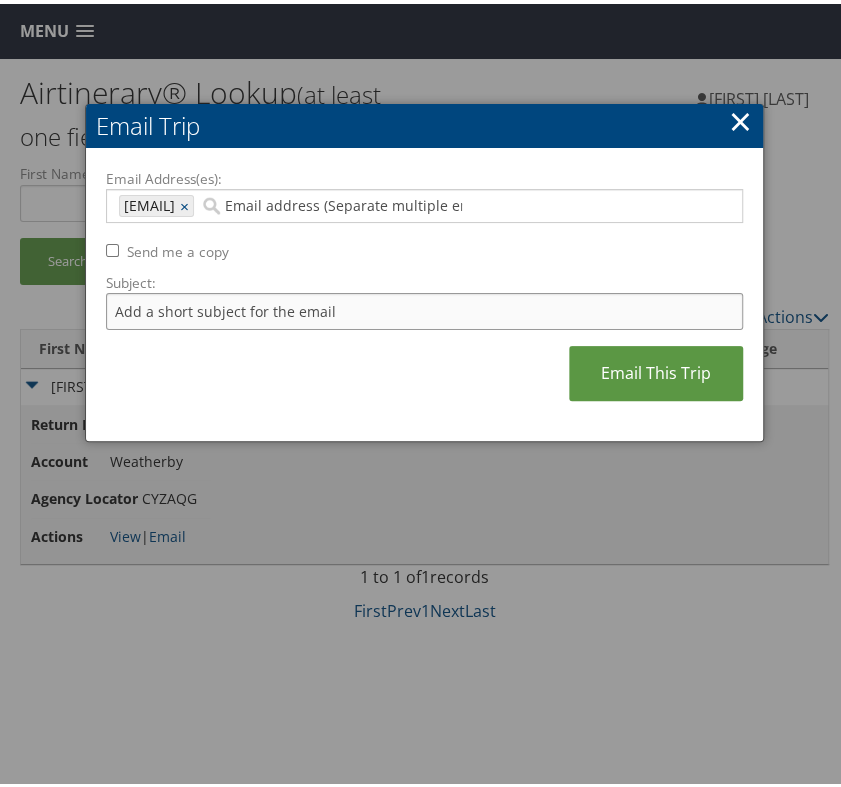 click on "Subject:" at bounding box center (424, 307) 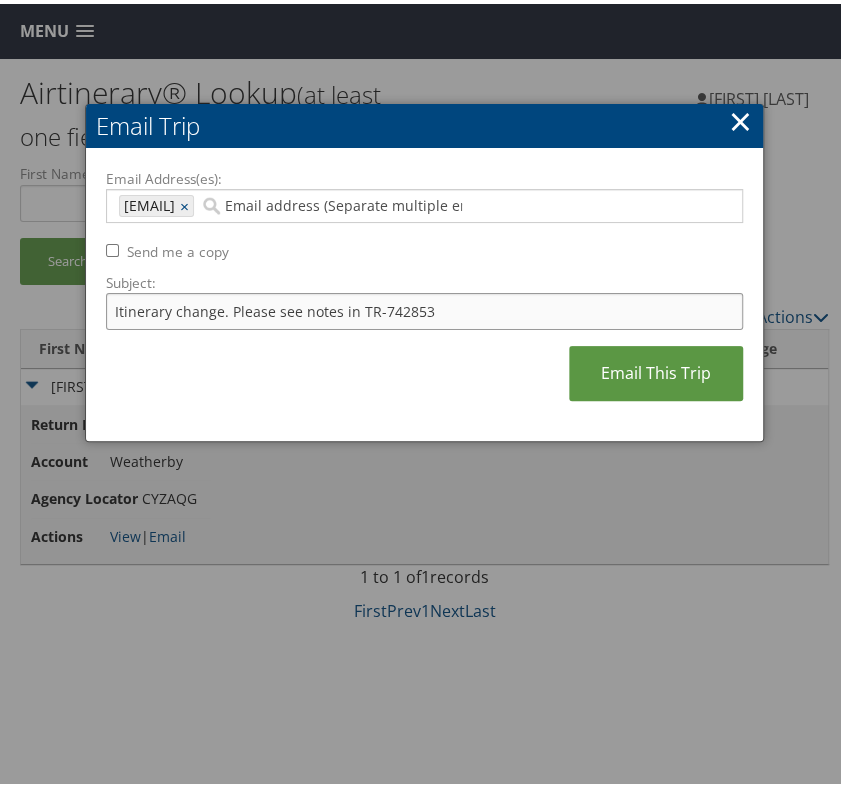 drag, startPoint x: 378, startPoint y: 305, endPoint x: 444, endPoint y: 307, distance: 66.0303 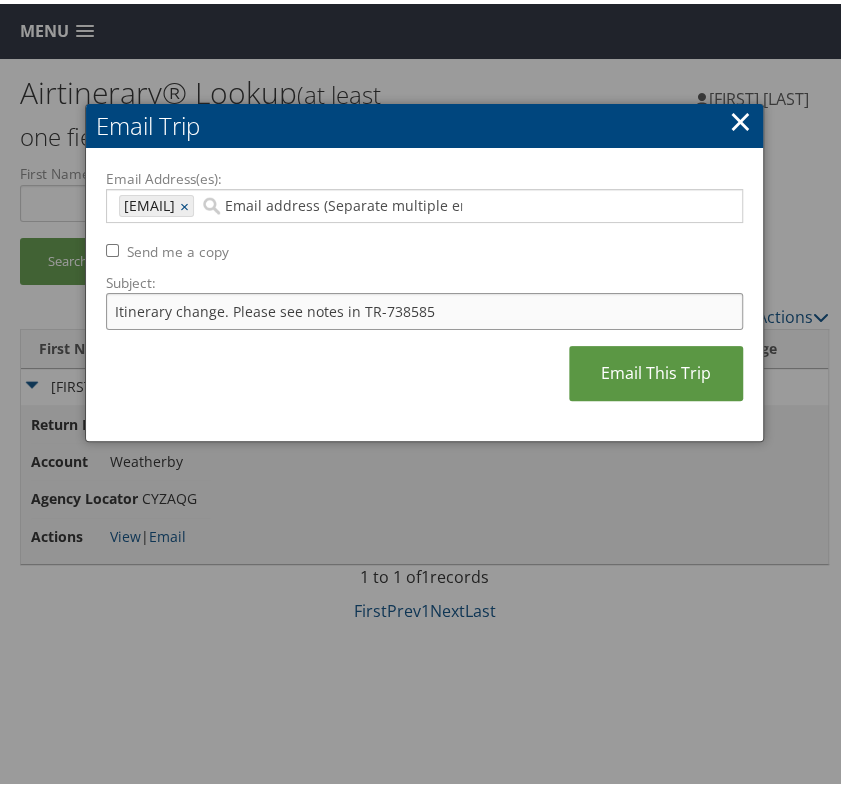 type on "Itinerary change. Please see notes in TR-738585" 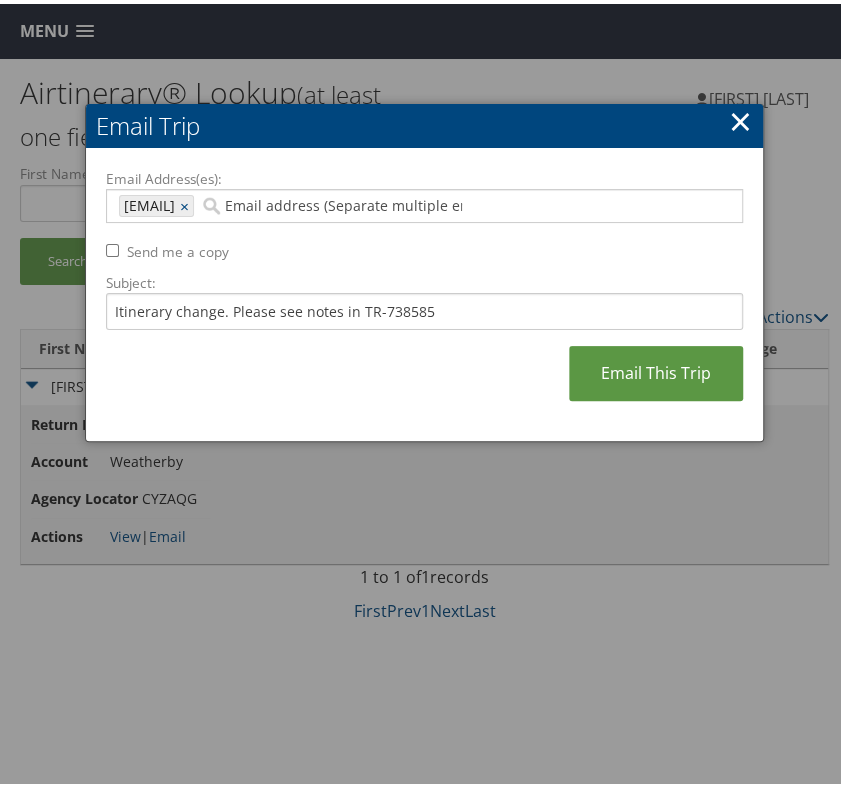 click on "Email Address(es):
alejandro.mirabal@weatherbyhealthcare.com alejandro.mirabal@weatherbyhealthcare.com ×
Send me a copy
Subject:
Itinerary change. Please see notes in TR-738585
Email This Trip" at bounding box center (424, 291) 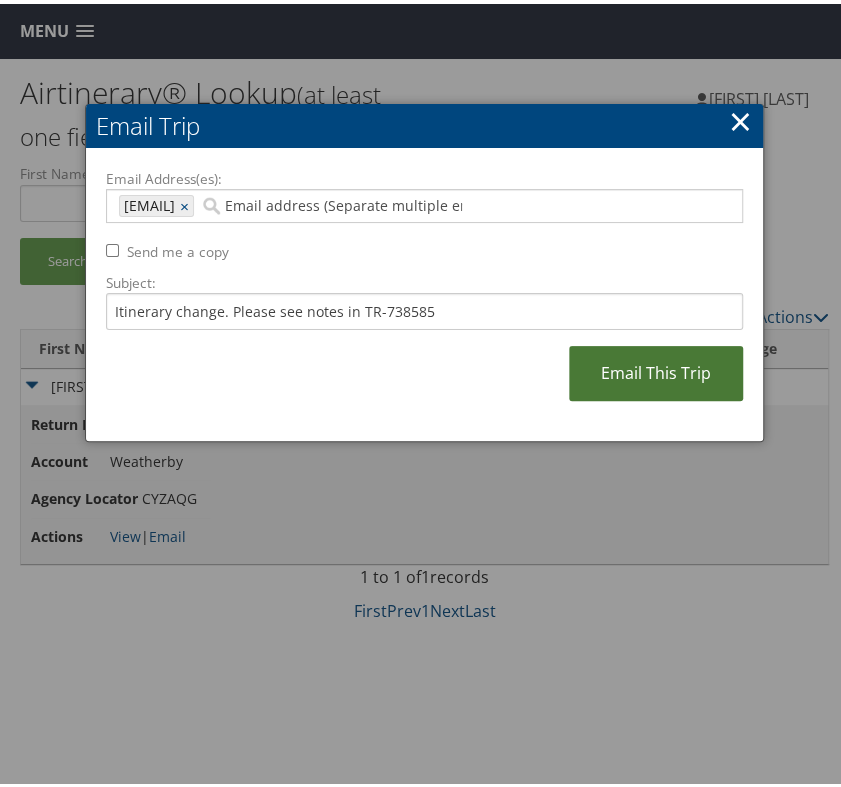click on "Email This Trip" at bounding box center [656, 369] 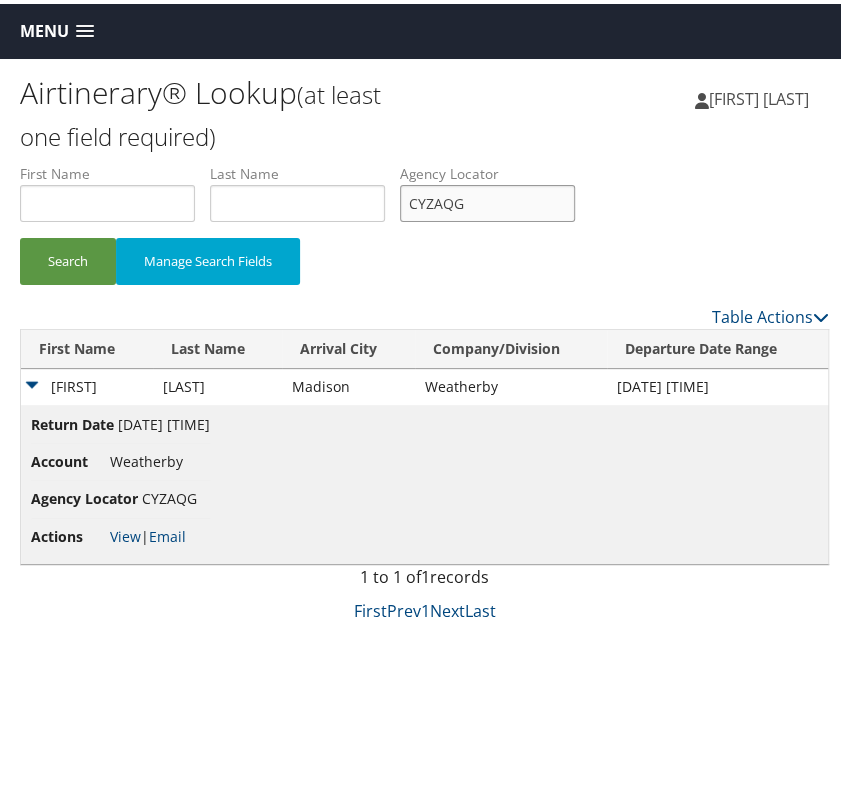 drag, startPoint x: 490, startPoint y: 194, endPoint x: 443, endPoint y: 201, distance: 47.518417 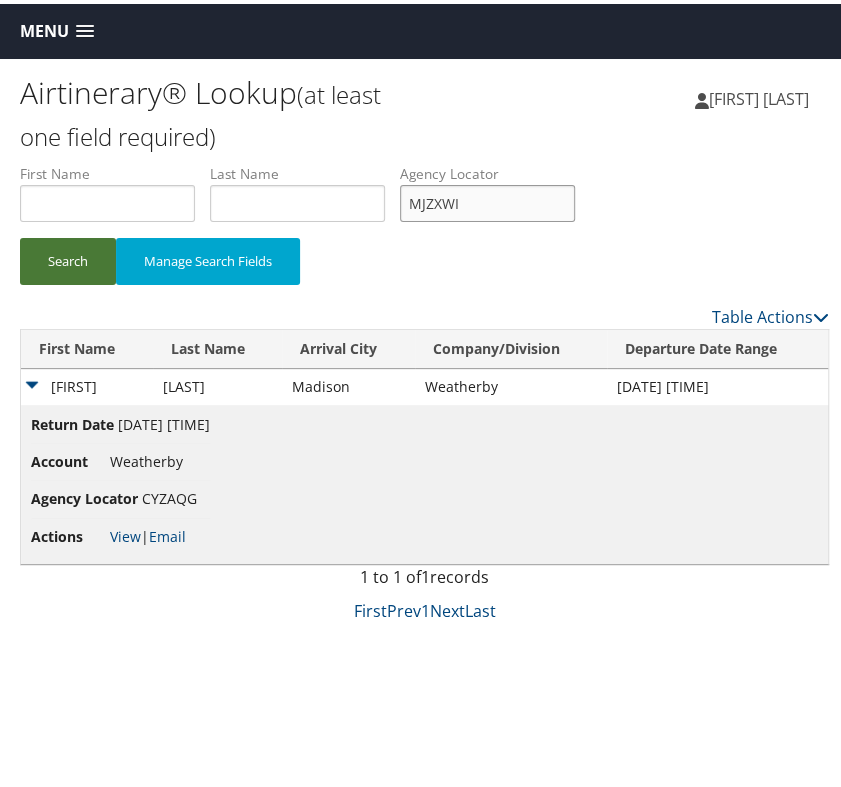 type on "MJZXWI" 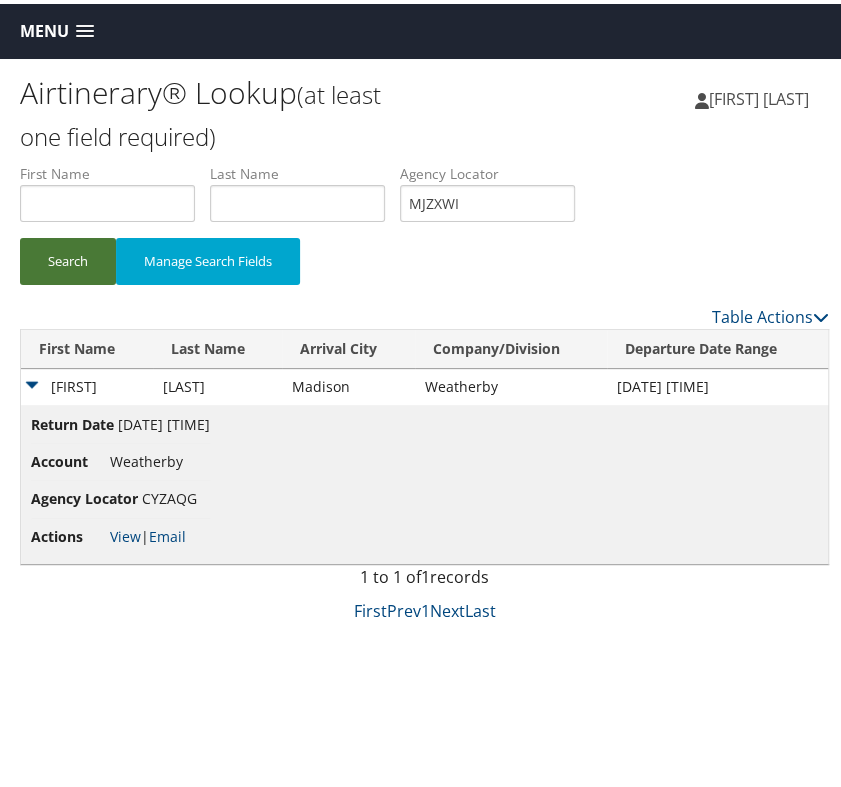 click on "Search" at bounding box center [68, 257] 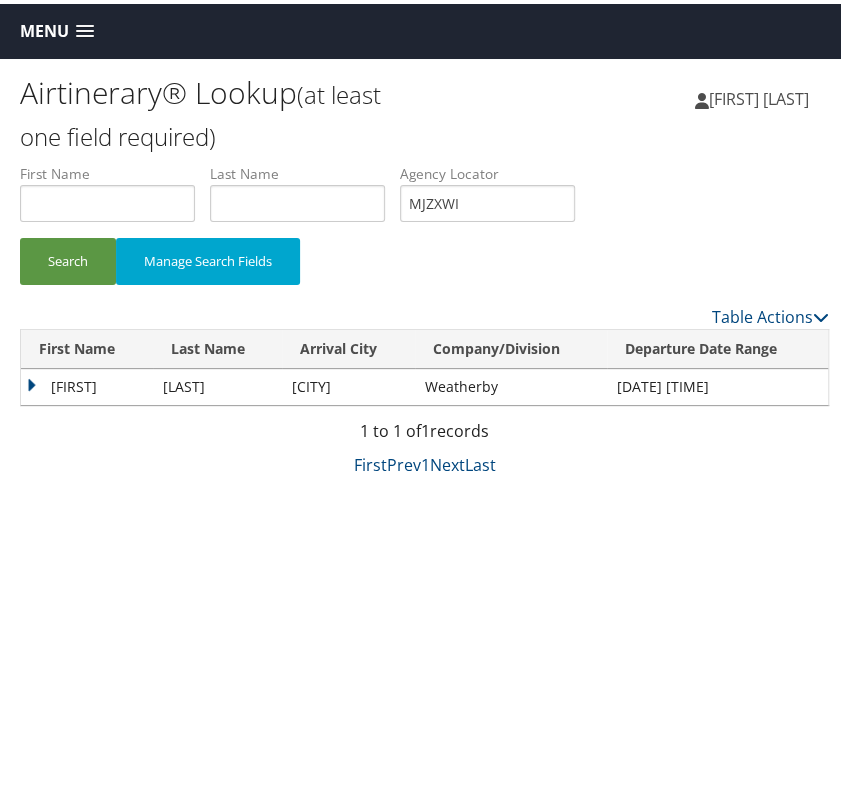 click on "Jamie" at bounding box center (87, 383) 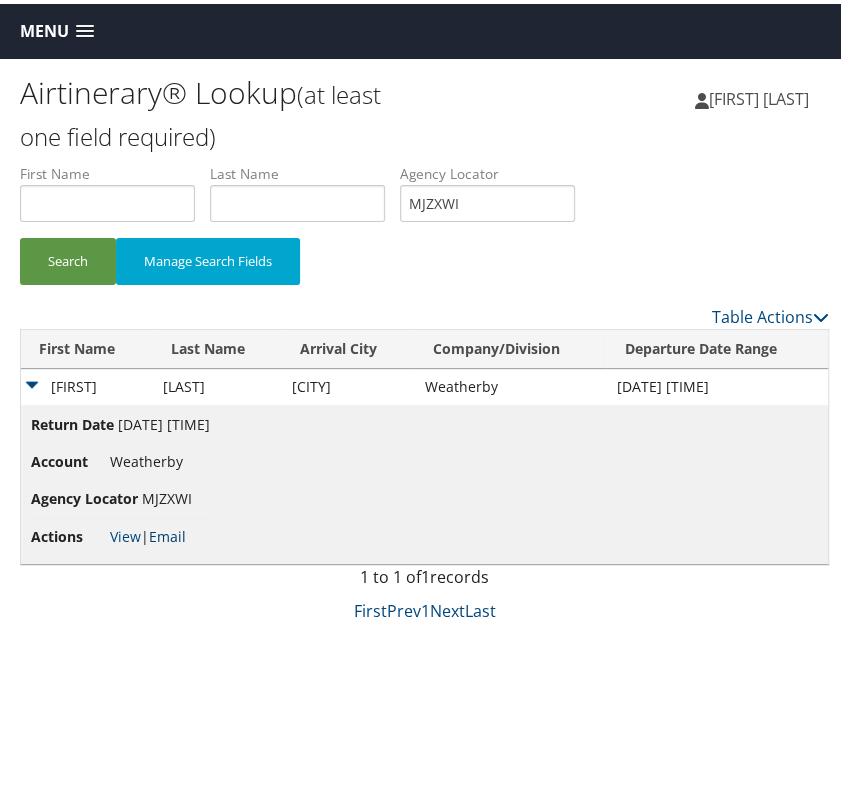 click on "Email" at bounding box center [167, 532] 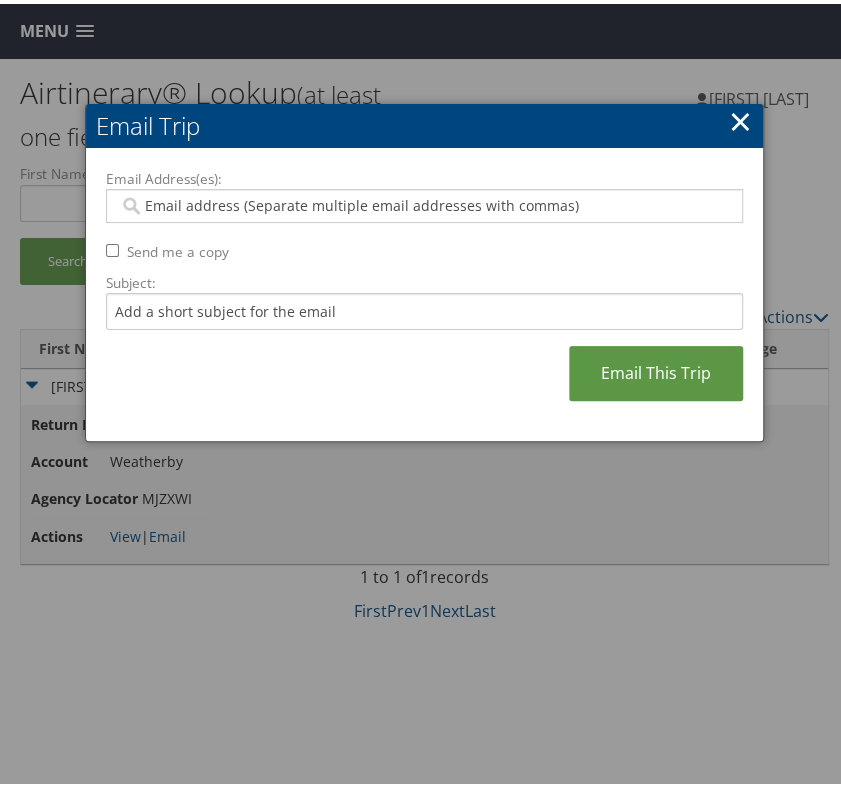 paste on "aly.douglas@weatherbyhealthcare.com" 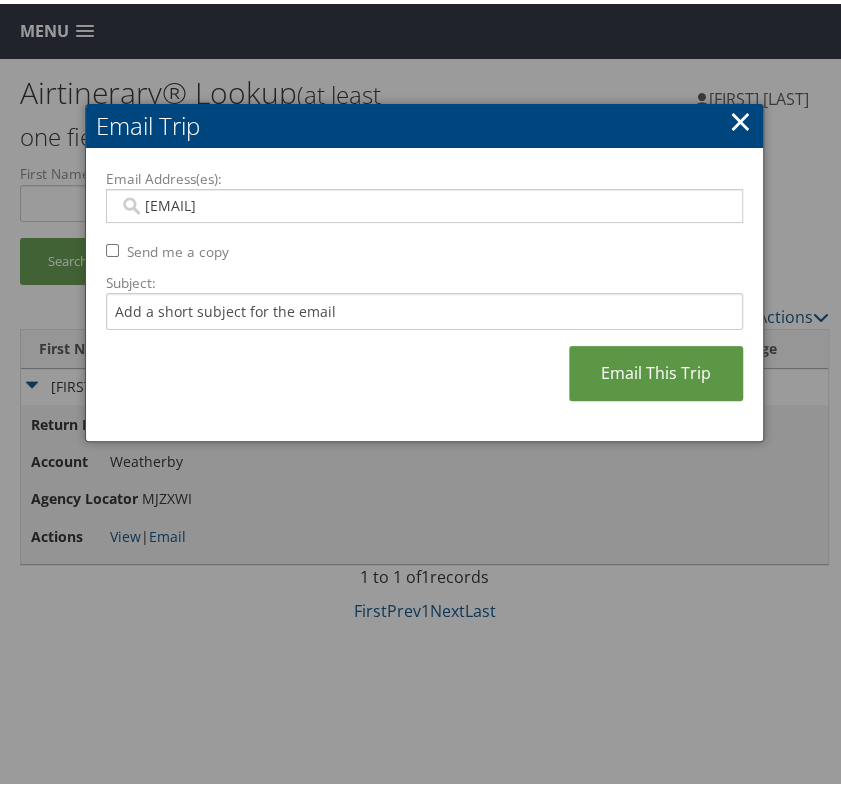 type on "aly.douglas@weatherbyhealthcare.com" 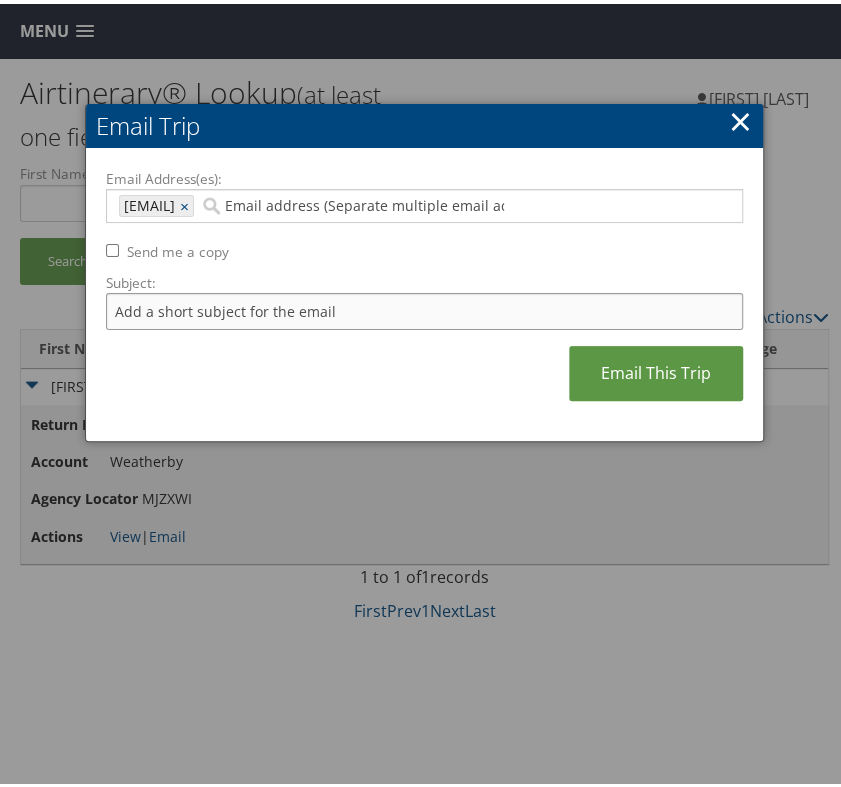 click on "Subject:" at bounding box center (424, 307) 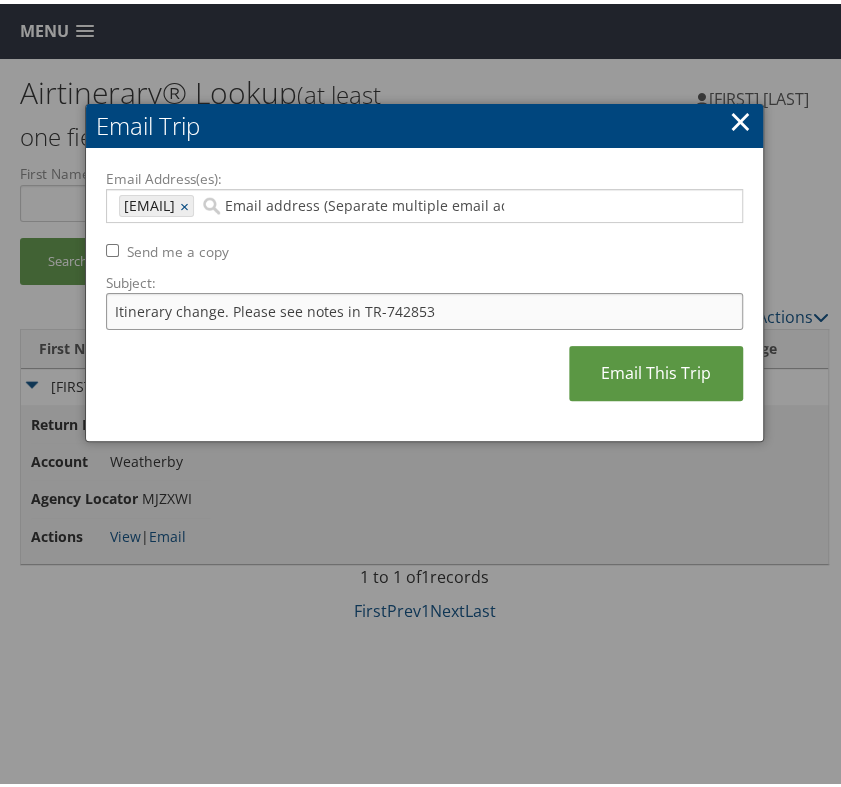 drag, startPoint x: 376, startPoint y: 309, endPoint x: 461, endPoint y: 307, distance: 85.02353 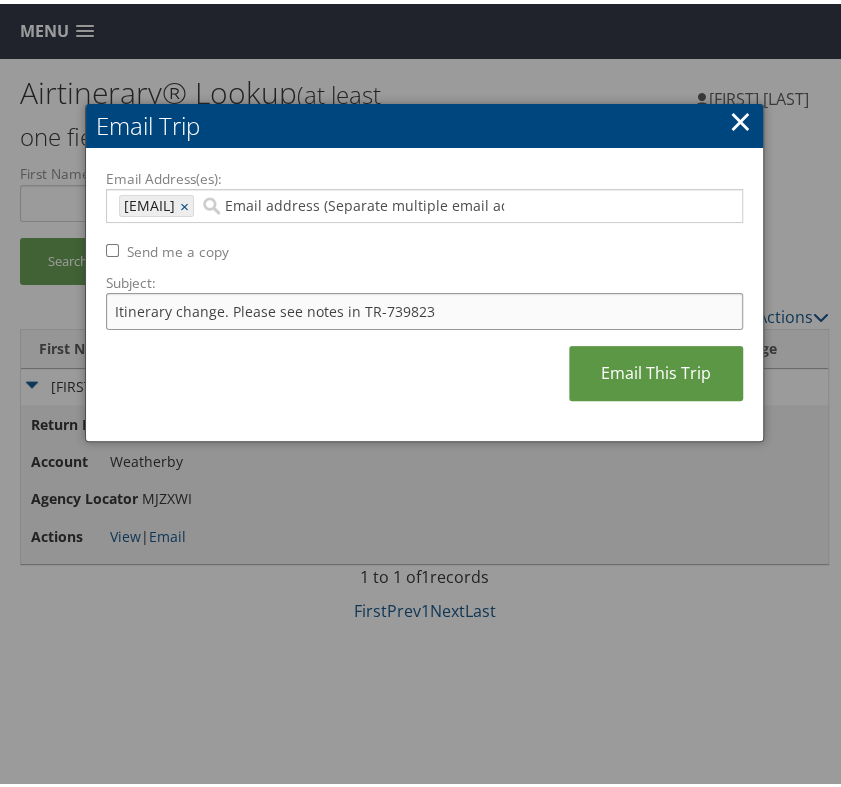 type on "Itinerary change. Please see notes in TR-739823" 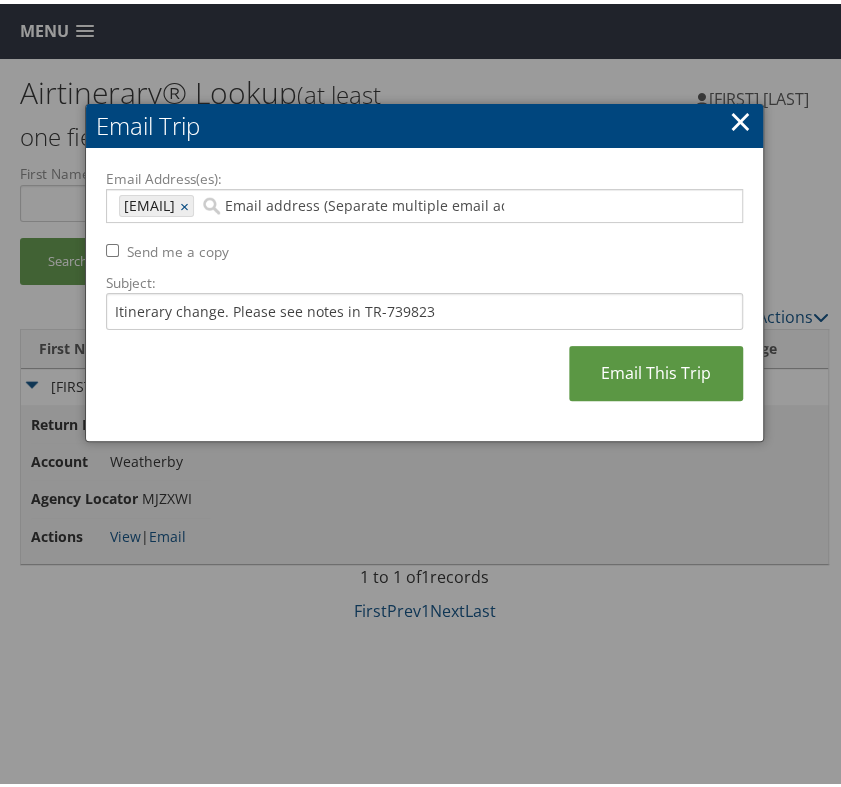 click on "Email Address(es):
aly.douglas@weatherbyhealthcare.com aly.douglas@weatherbyhealthcare.com ×
Send me a copy
Subject:
Itinerary change. Please see notes in TR-739823
Email This Trip" at bounding box center (424, 291) 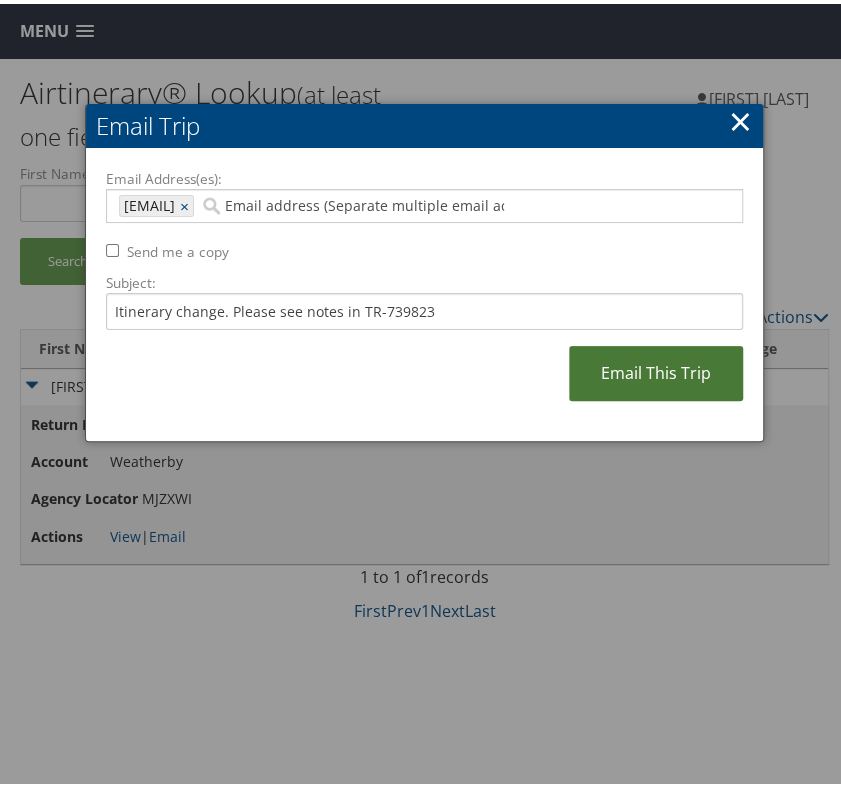 click on "Email This Trip" at bounding box center [656, 369] 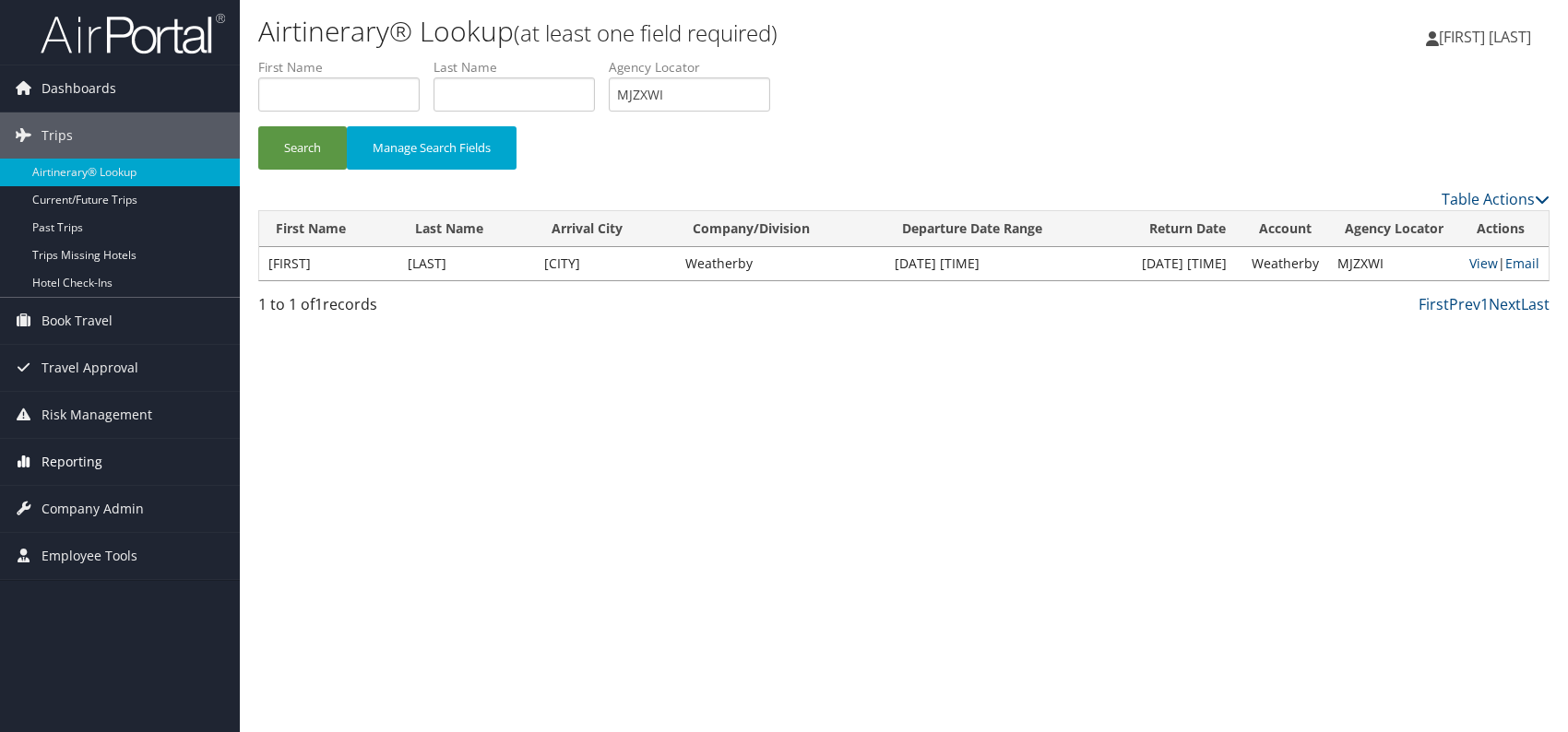 click on "Reporting" at bounding box center [72, 462] 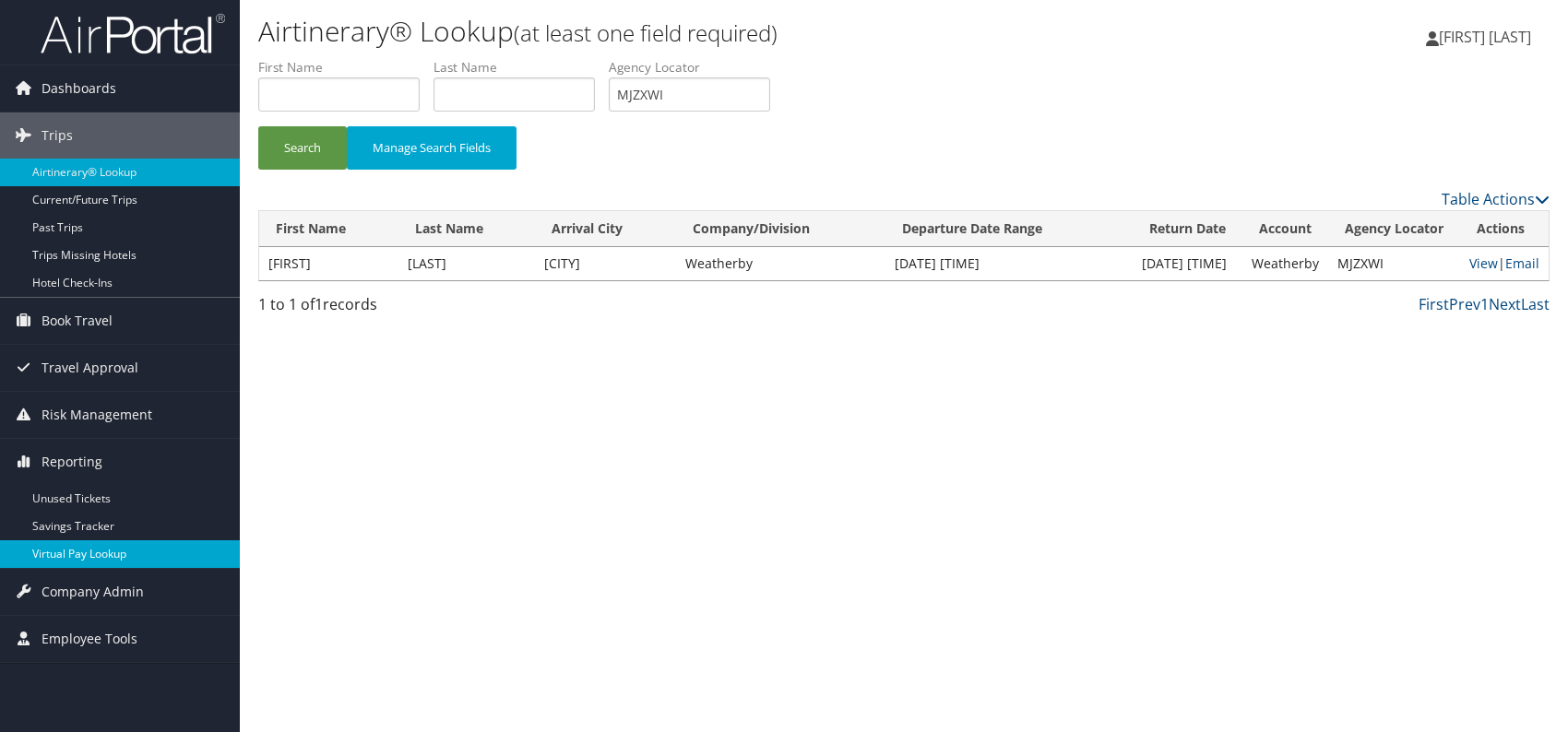 click on "Virtual Pay Lookup" at bounding box center (120, 554) 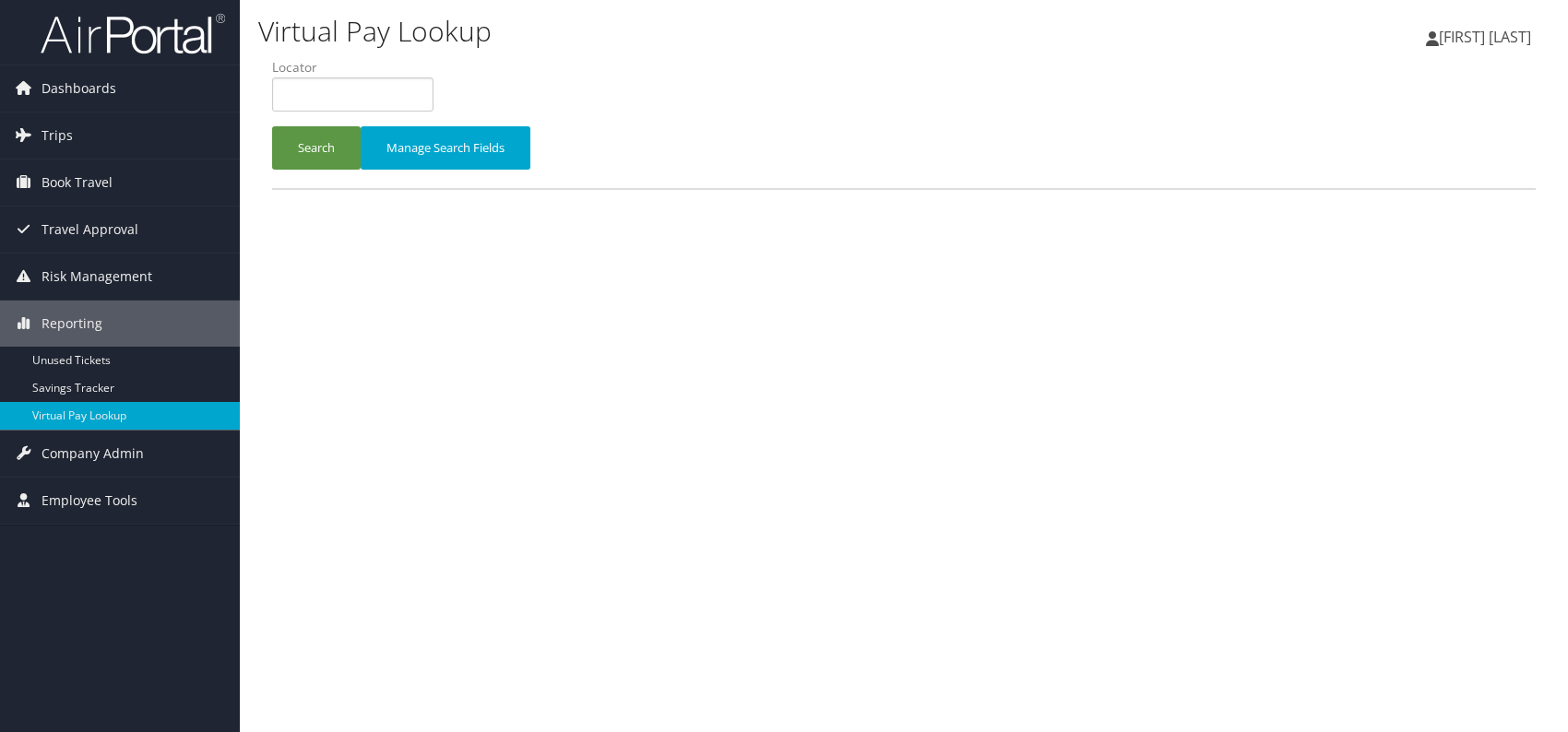 scroll, scrollTop: 0, scrollLeft: 0, axis: both 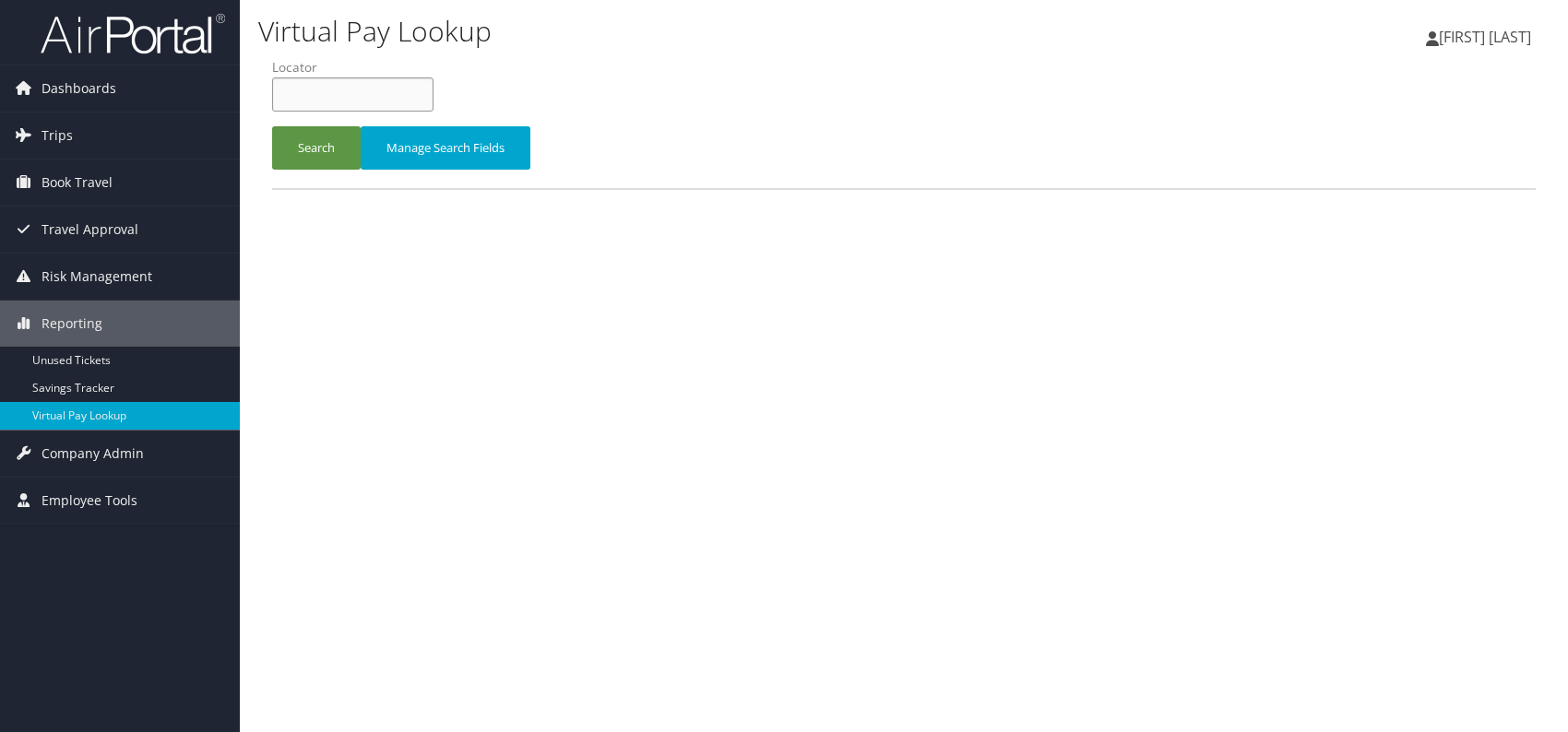 paste on "NBGYIV" 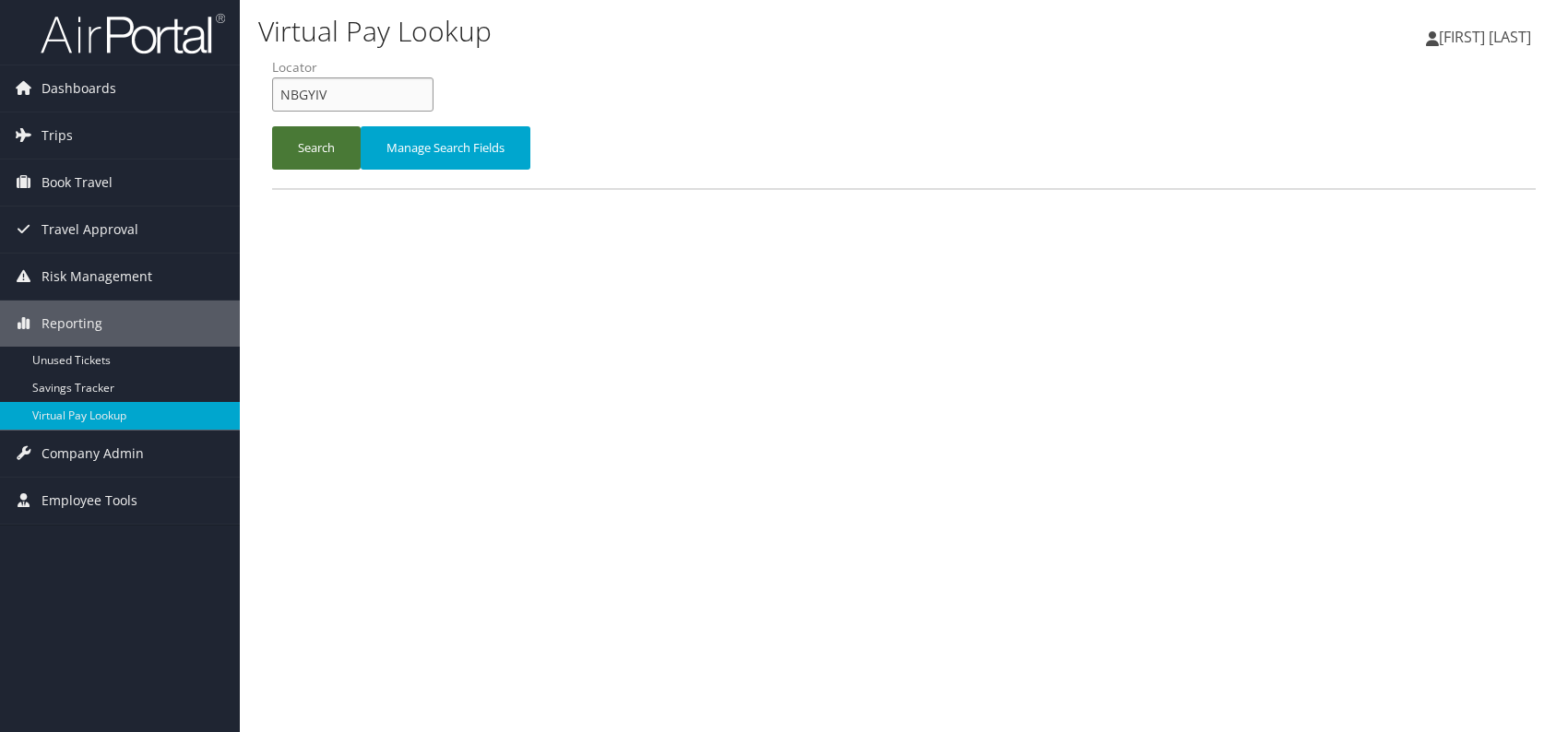 type on "NBGYIV" 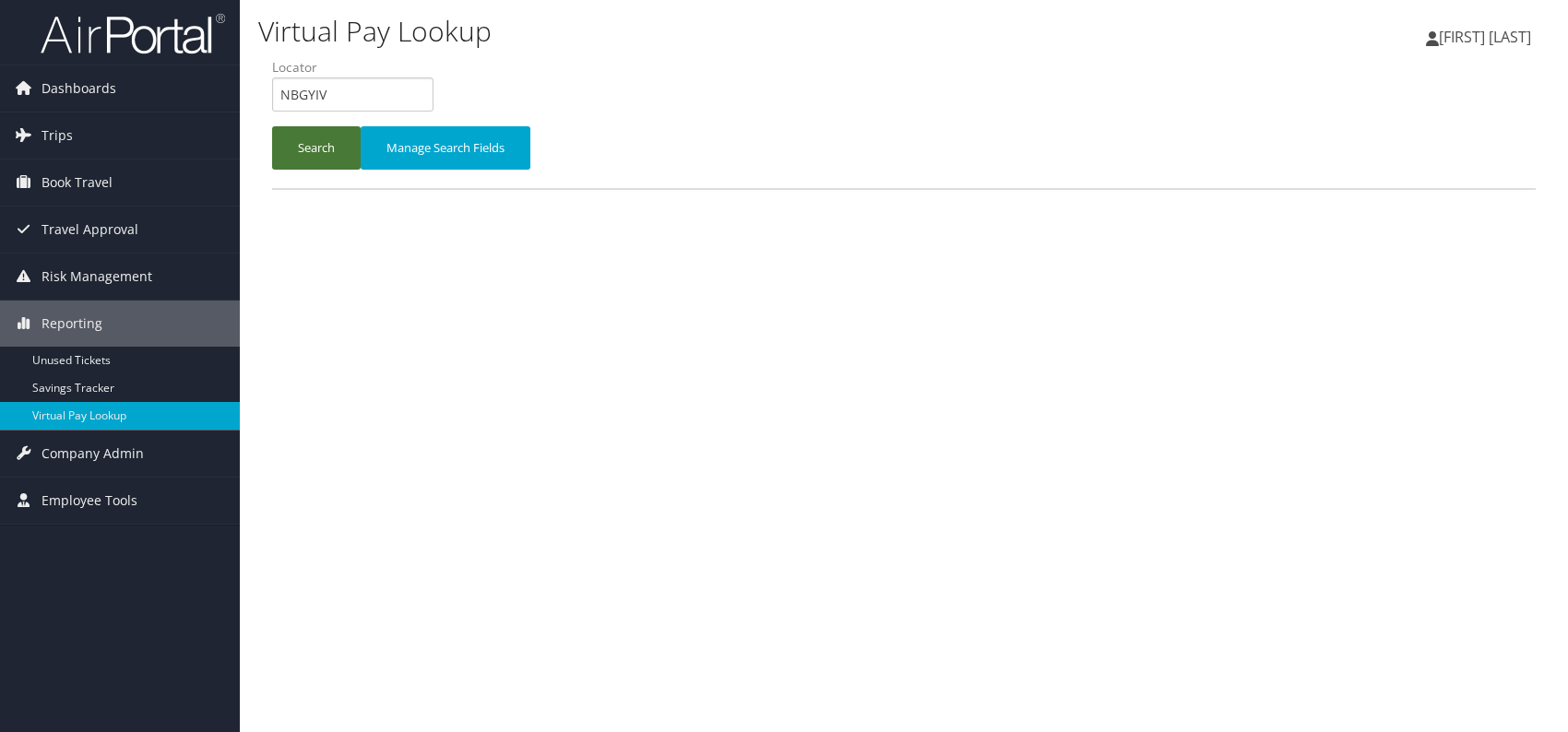 click on "Search" at bounding box center [316, 148] 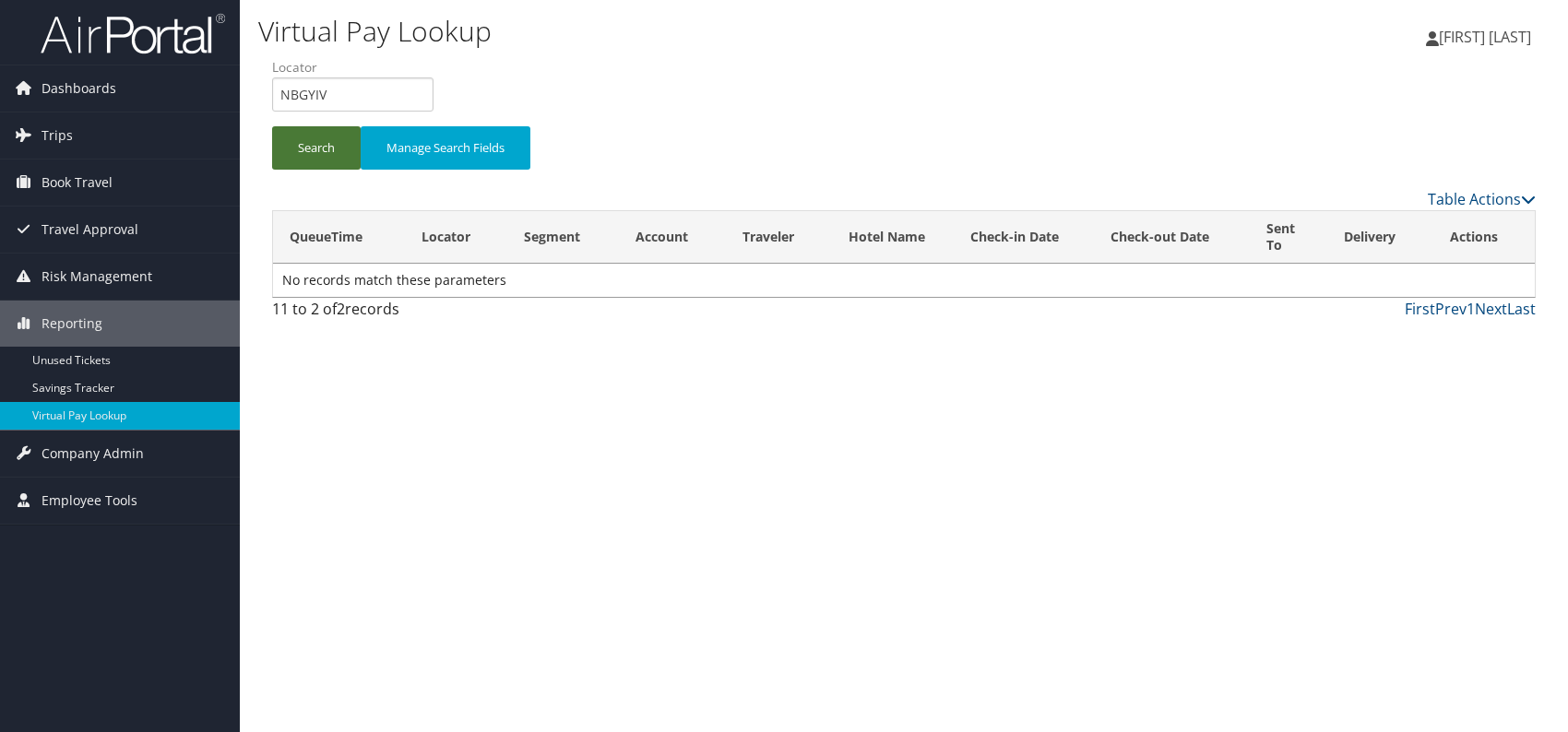 click on "Search" at bounding box center [316, 148] 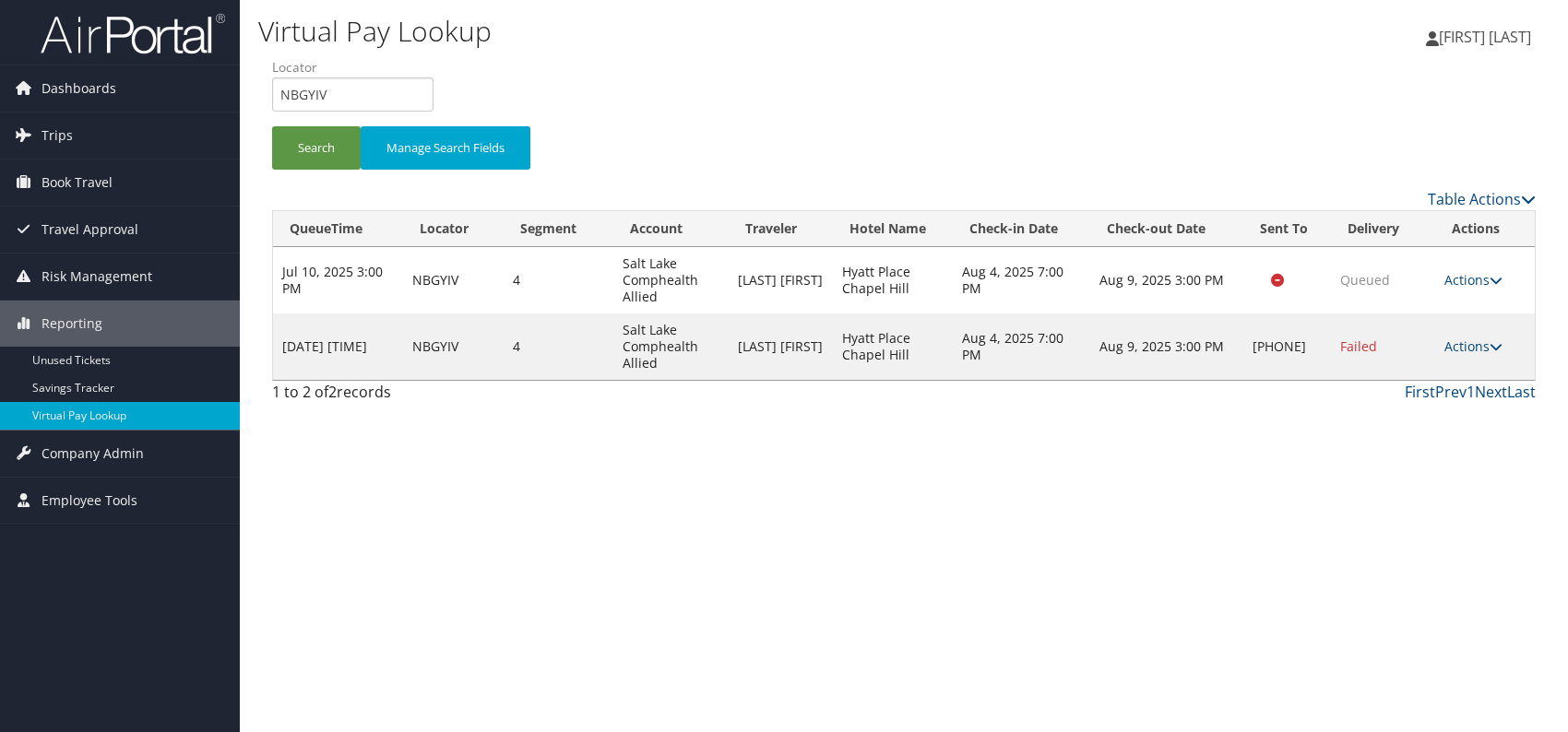 click on "Virtual Pay Lookup
Romina Kwock
Romina Kwock
My Settings
Travel Agency Contacts
View Travel Profile
Give Feedback
Sign Out" at bounding box center [904, 366] 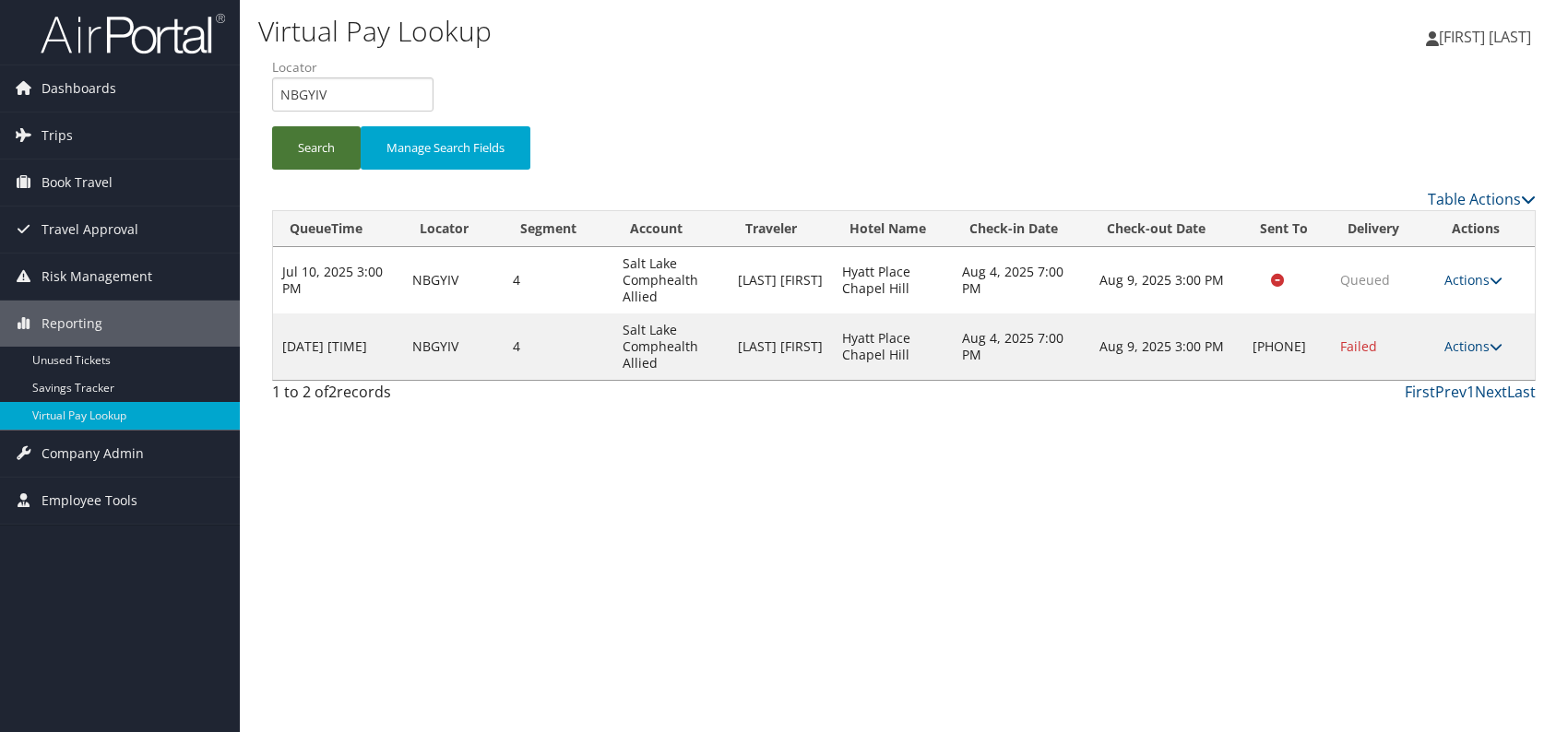 click on "Search" at bounding box center [316, 148] 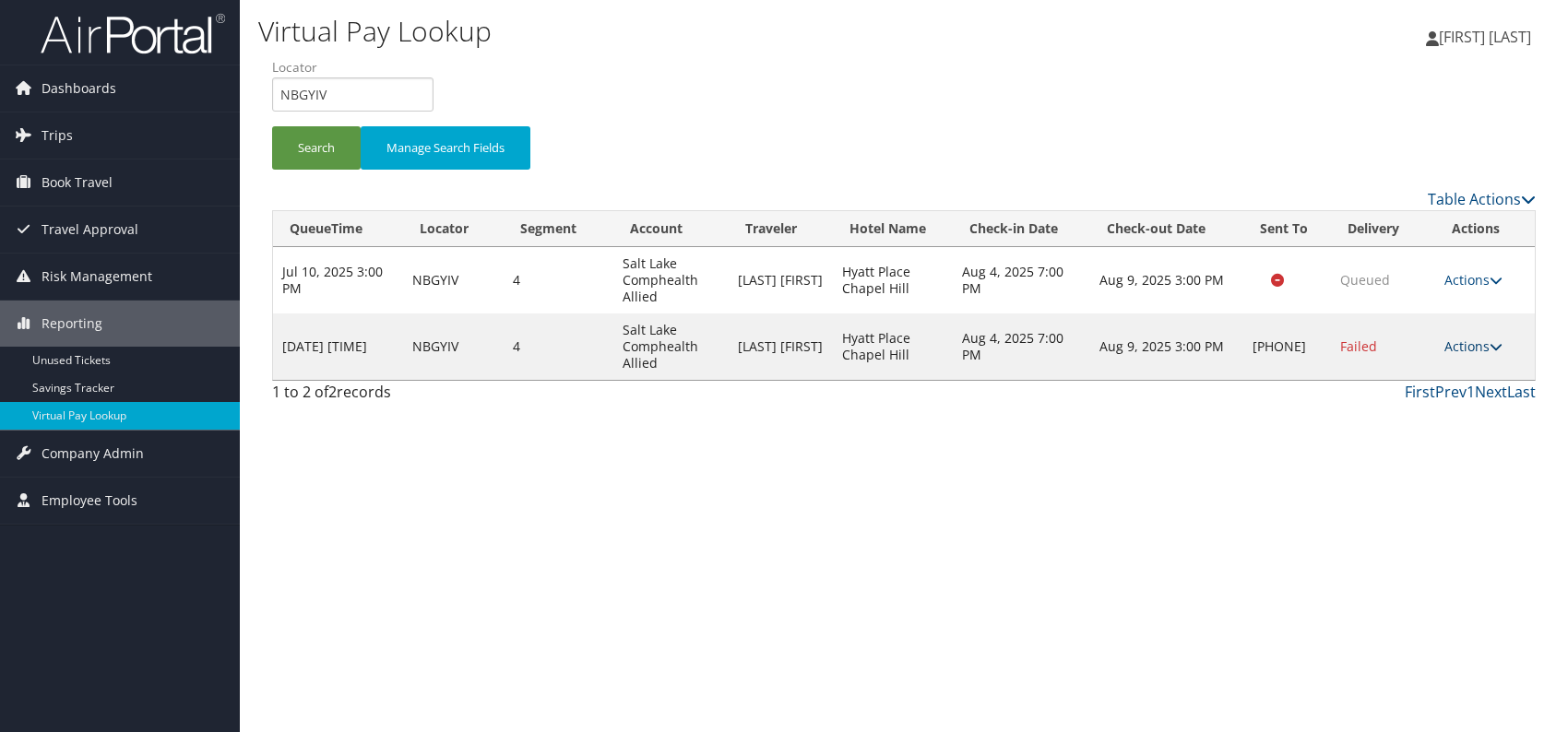 click on "Actions" at bounding box center (1473, 346) 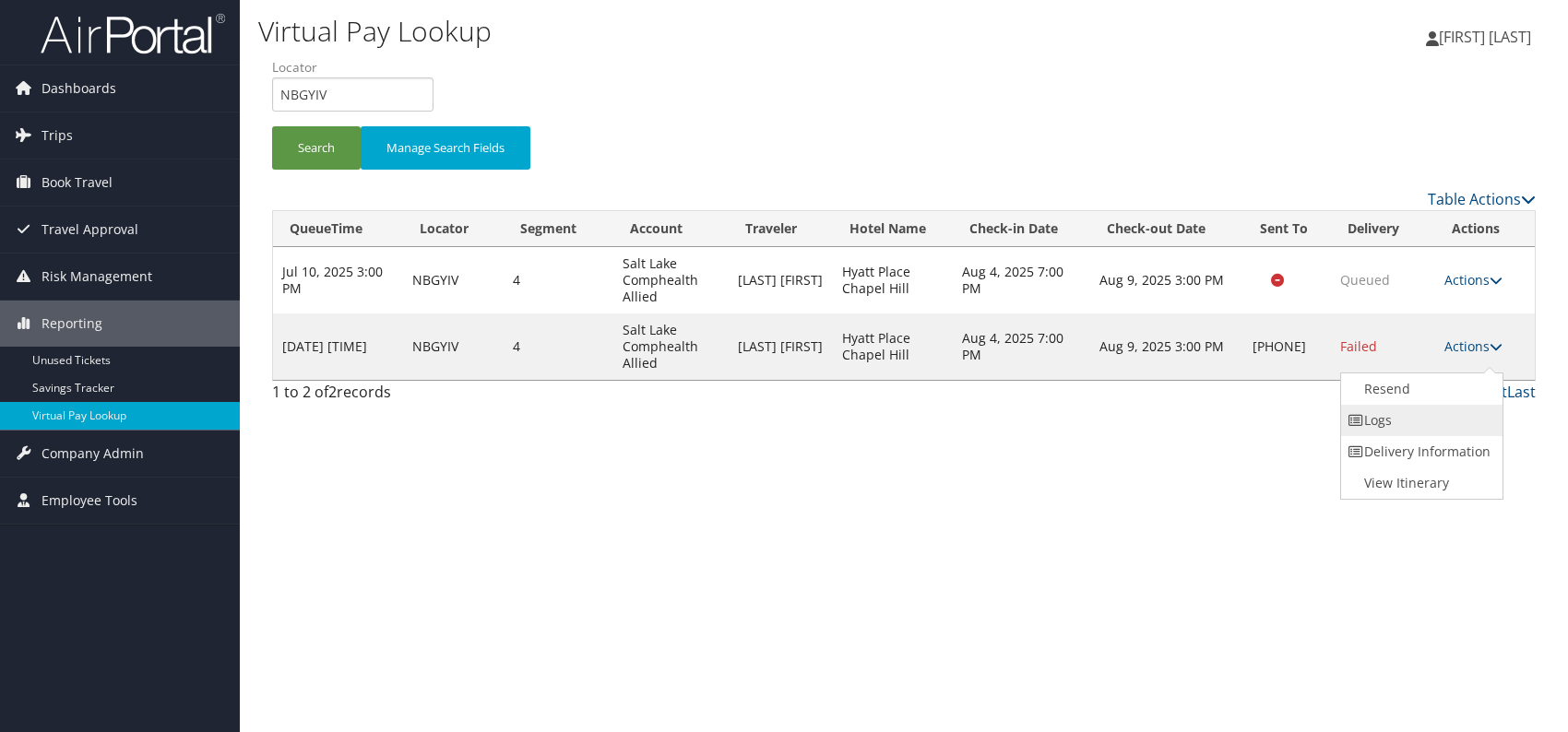 click on "Logs" at bounding box center (1420, 420) 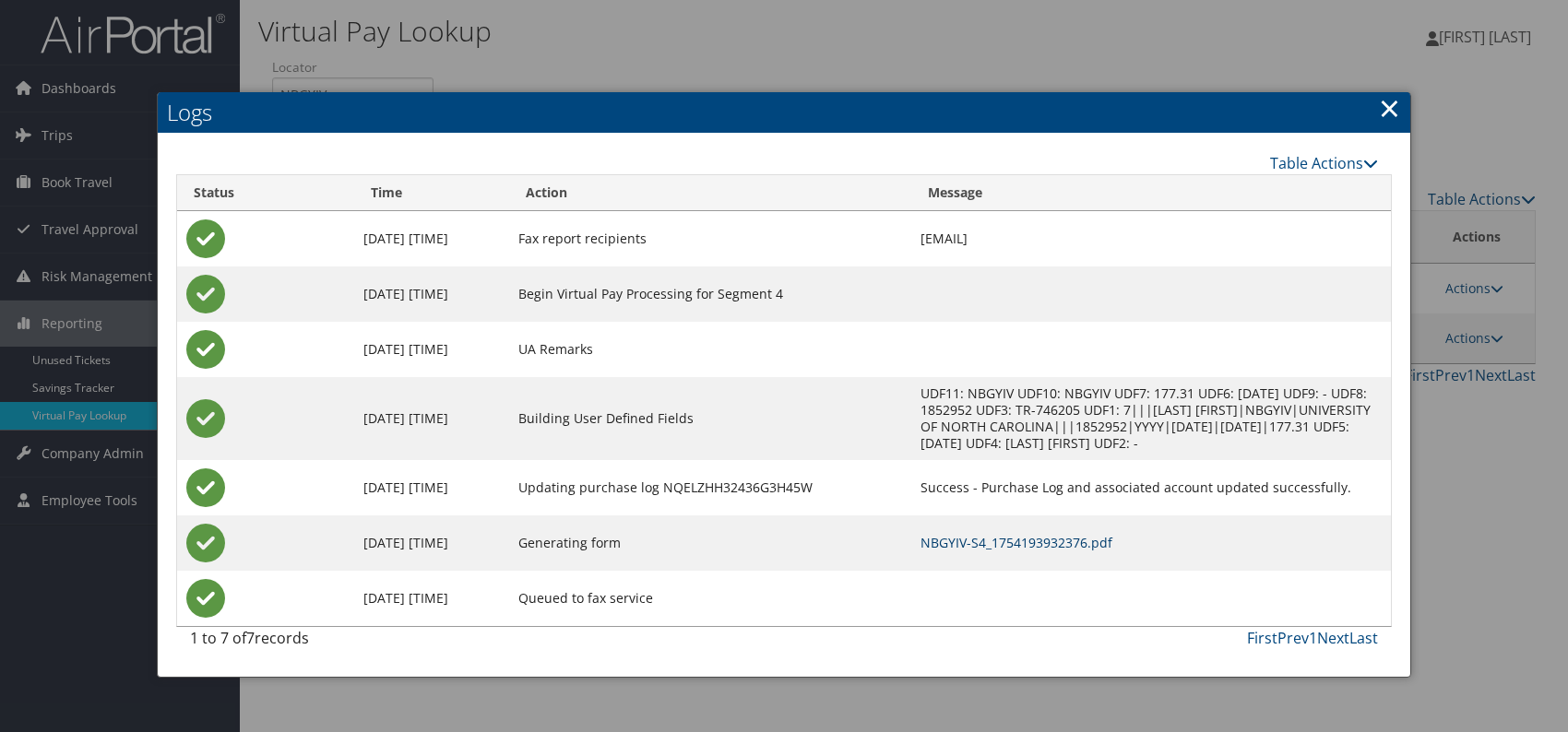 click on "NBGYIV-S4_1754193932376.pdf" at bounding box center (1016, 542) 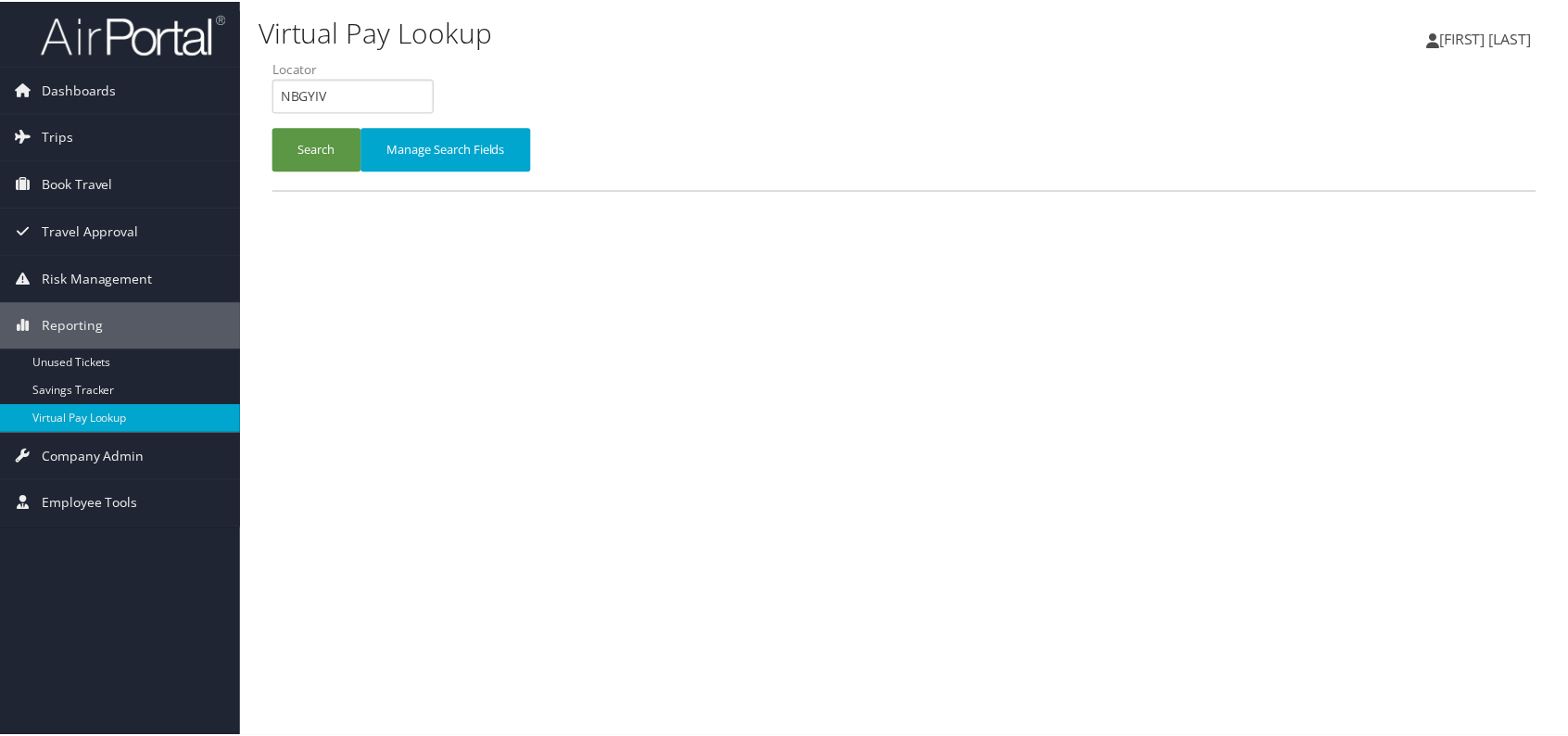 scroll, scrollTop: 0, scrollLeft: 0, axis: both 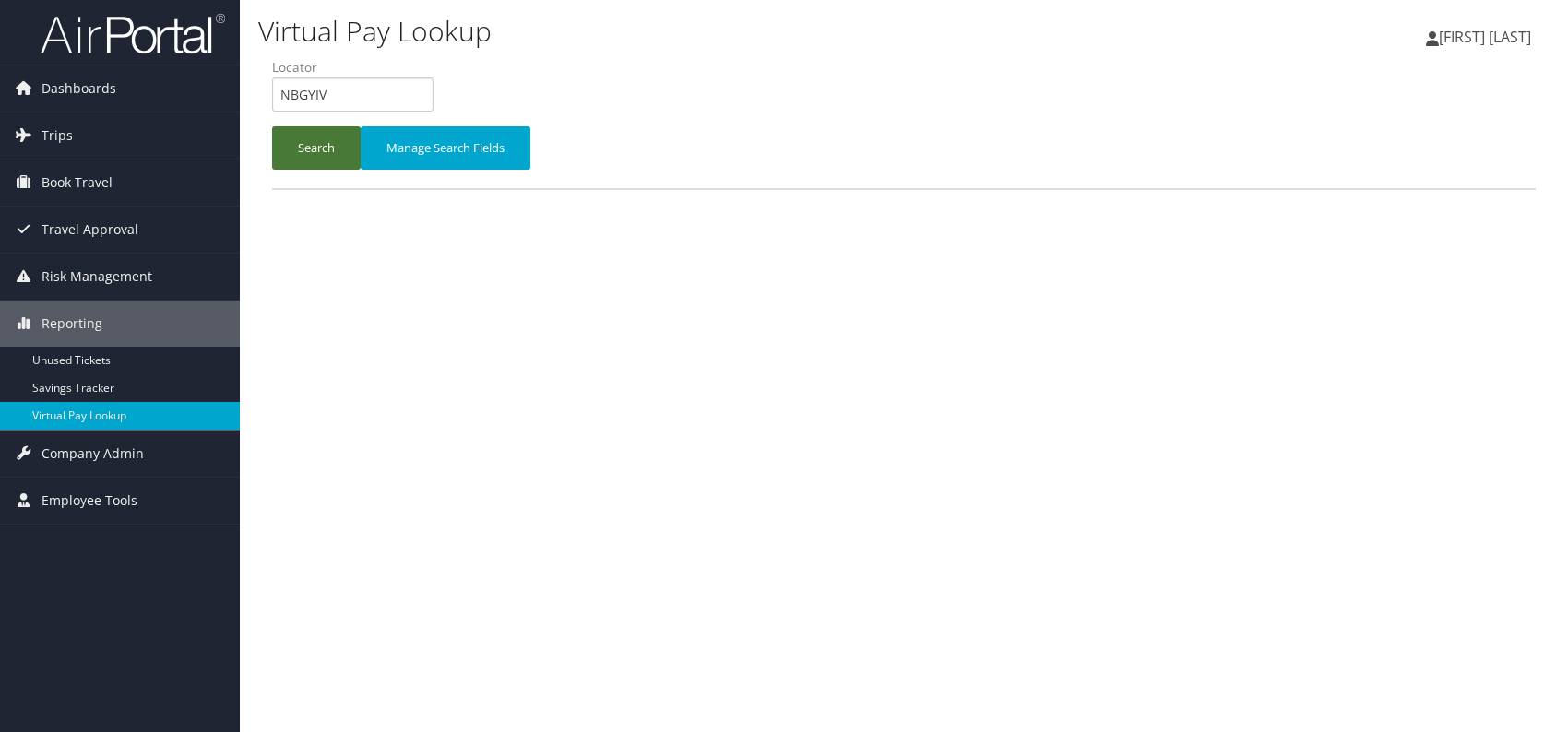 click on "Search" at bounding box center (316, 148) 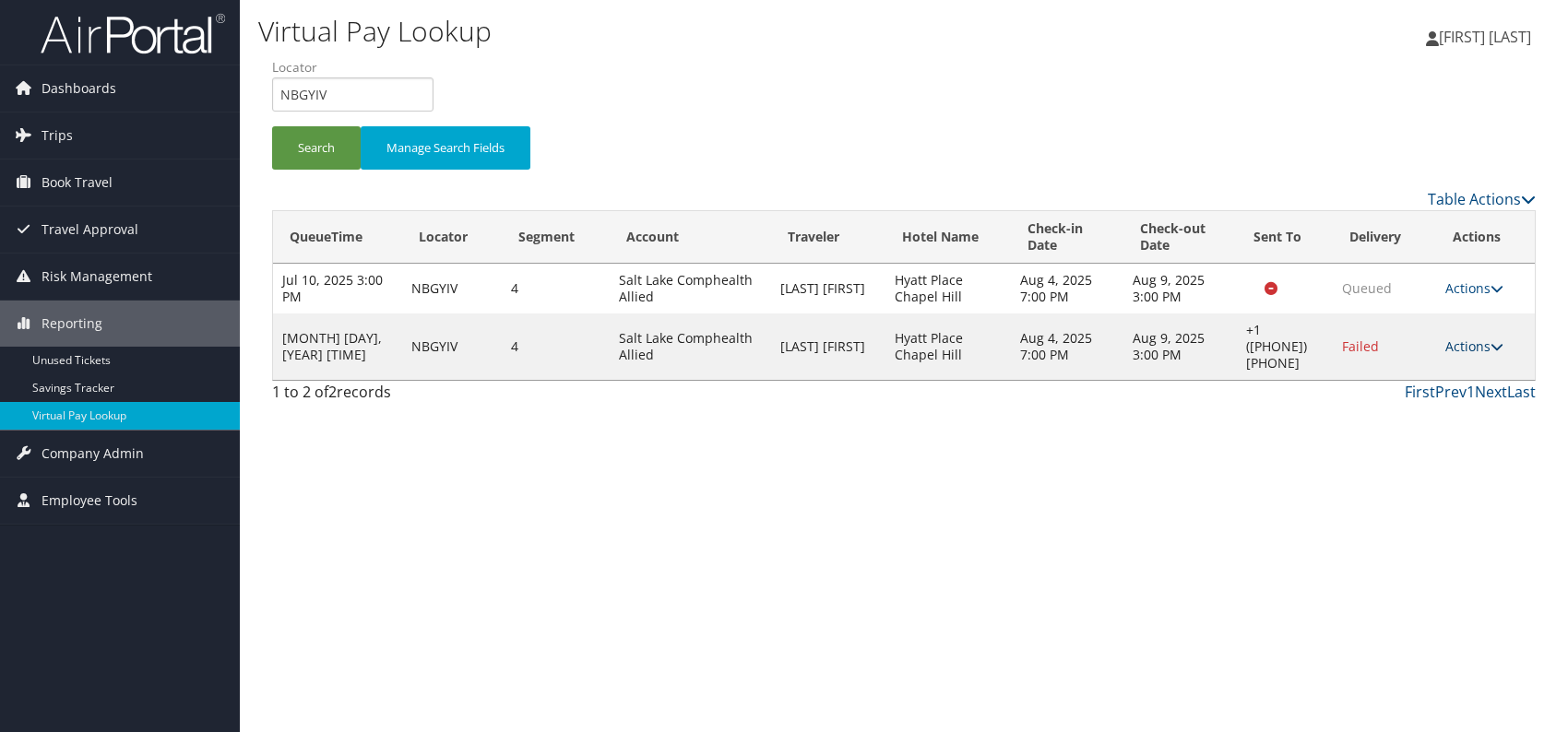 click on "Actions" at bounding box center [1474, 346] 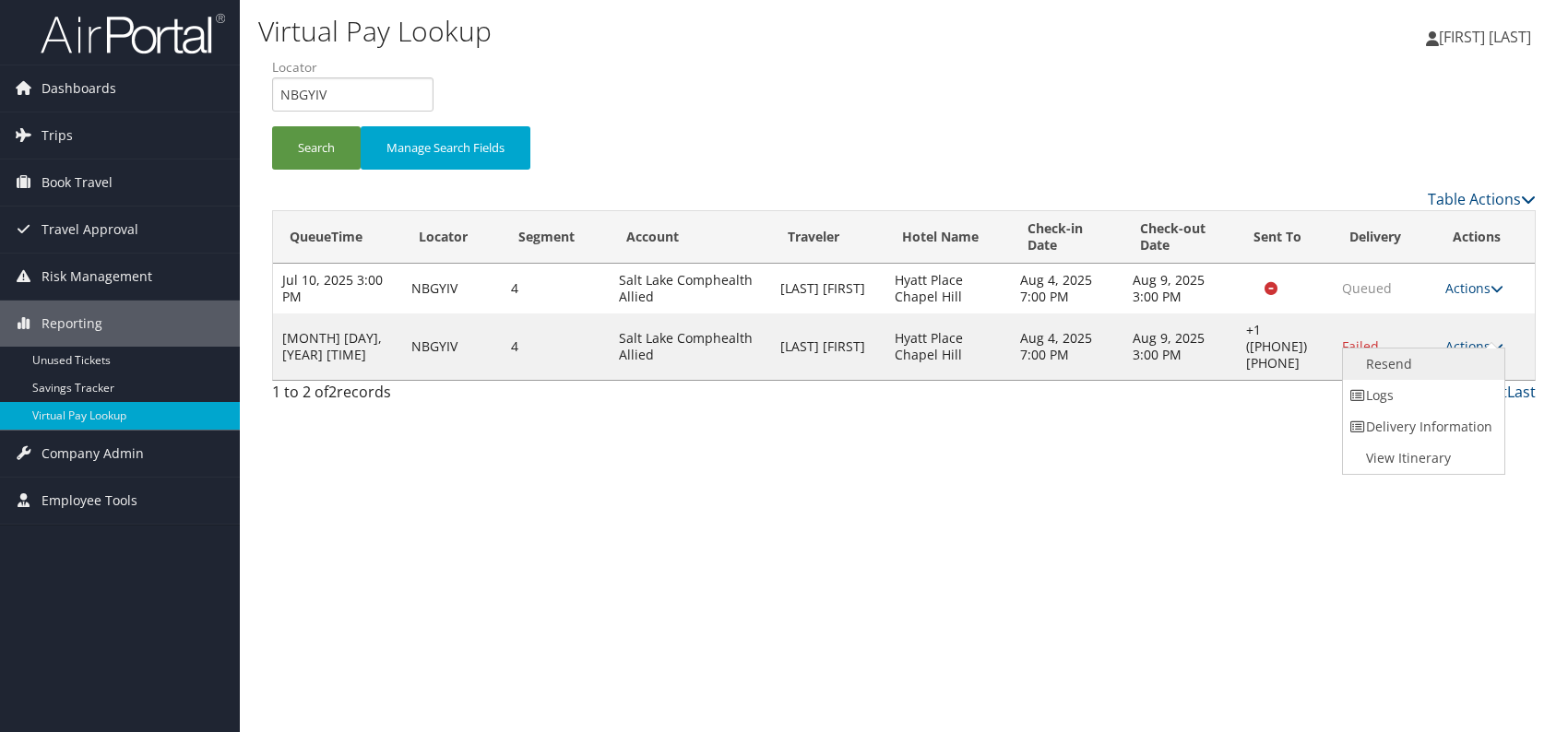click on "Resend" at bounding box center [1421, 364] 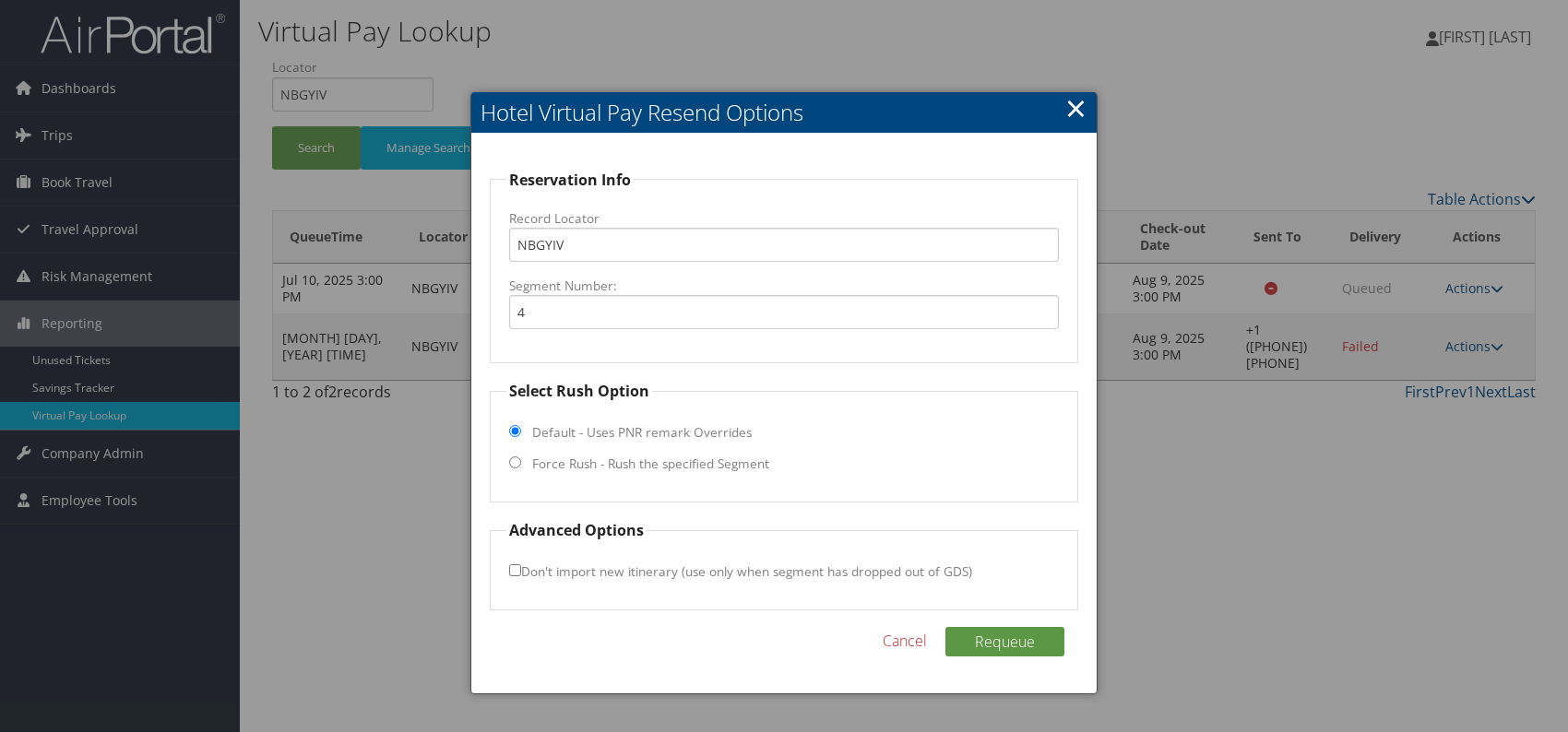 click on "Force Rush - Rush the specified Segment" at bounding box center (515, 462) 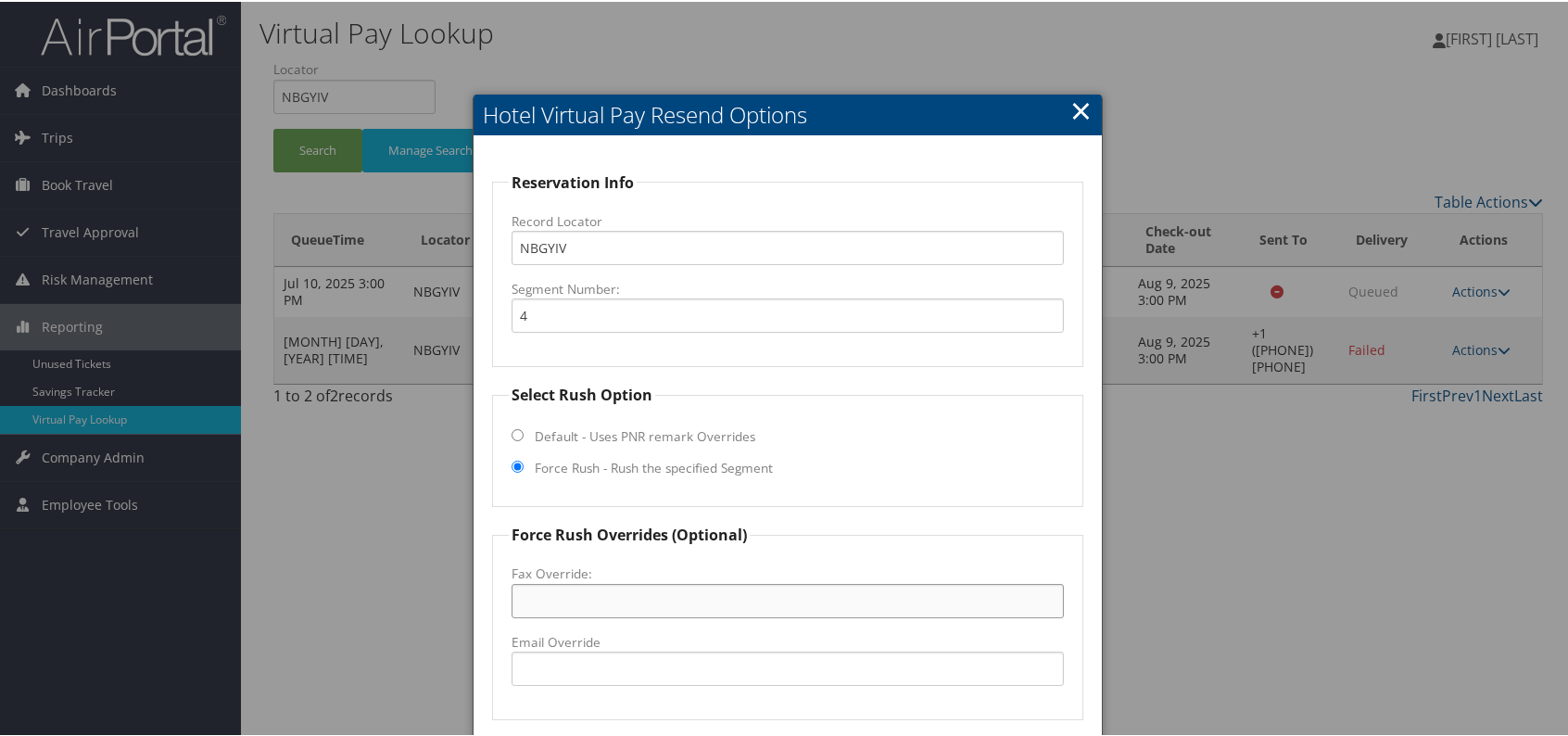 paste on "([PHONE]) [PHONE]" 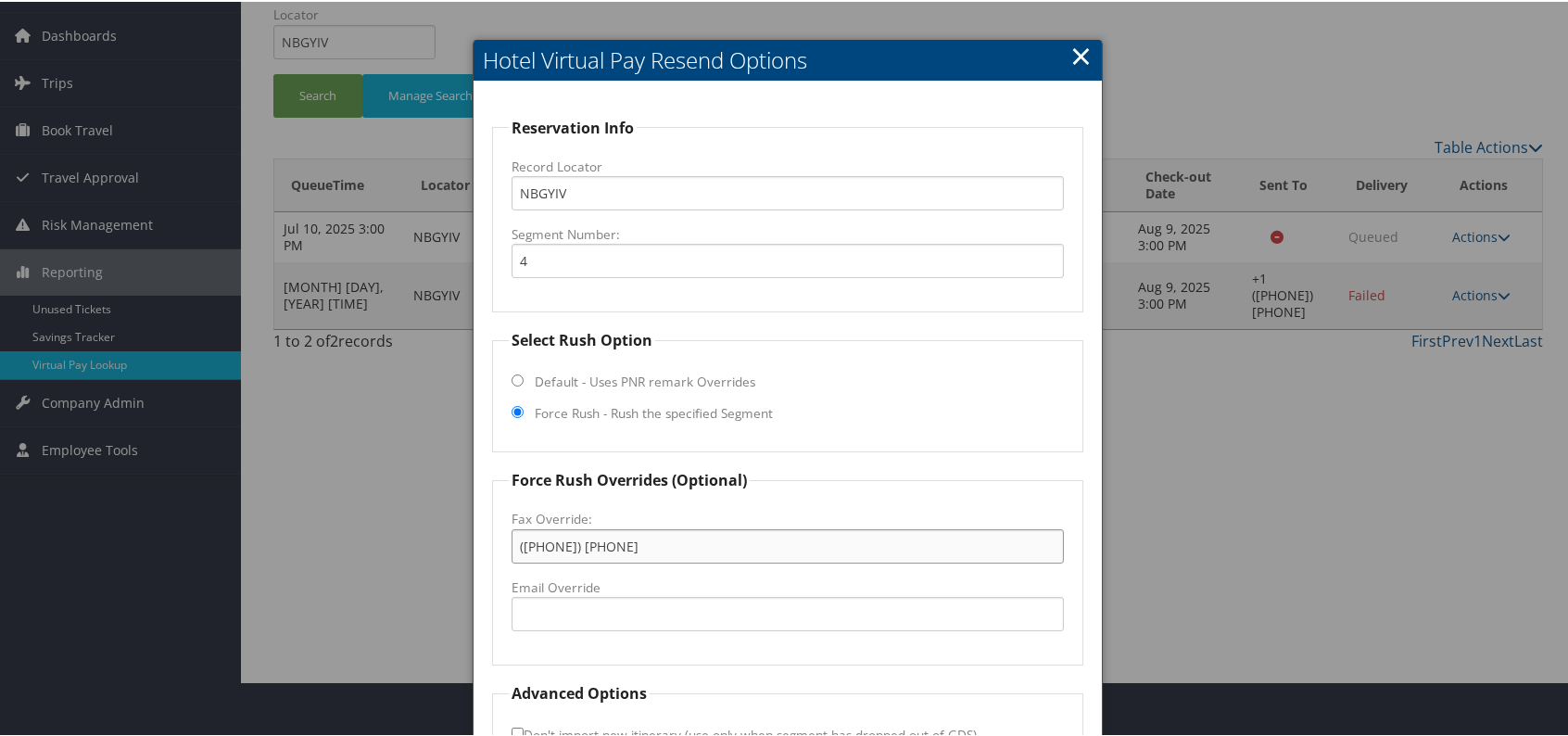 scroll, scrollTop: 172, scrollLeft: 0, axis: vertical 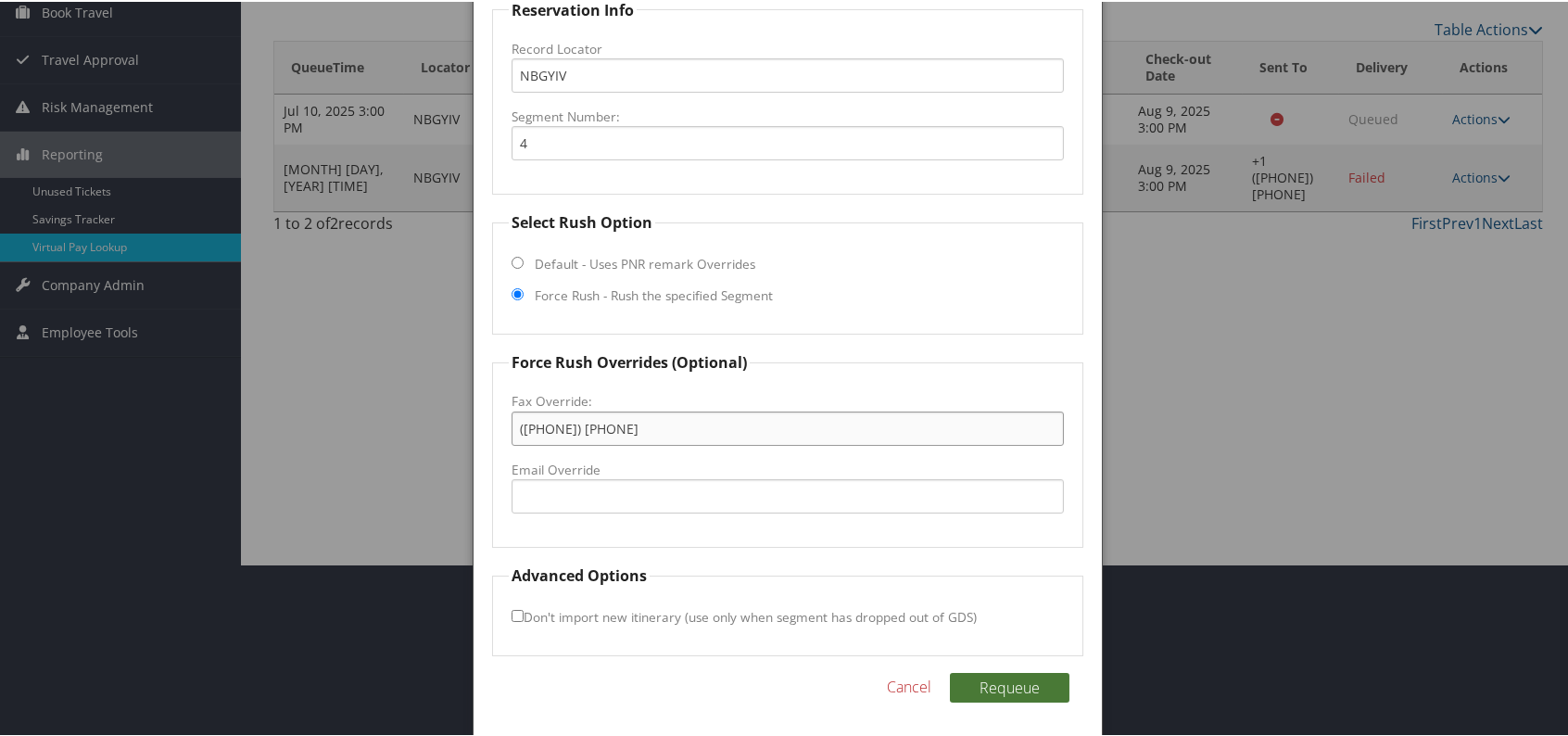 type on "(919) 929-9544" 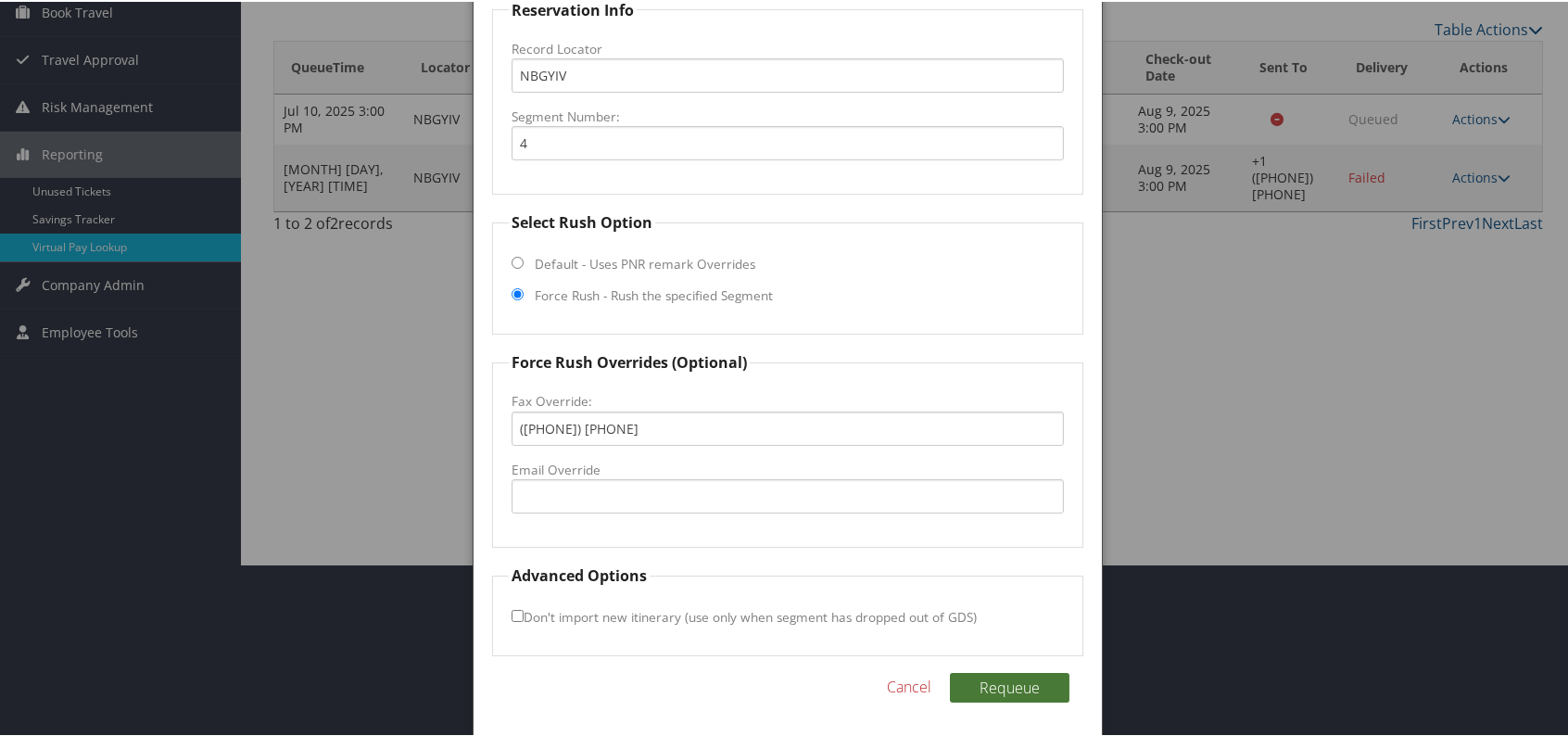 click on "Requeue" at bounding box center (1009, 686) 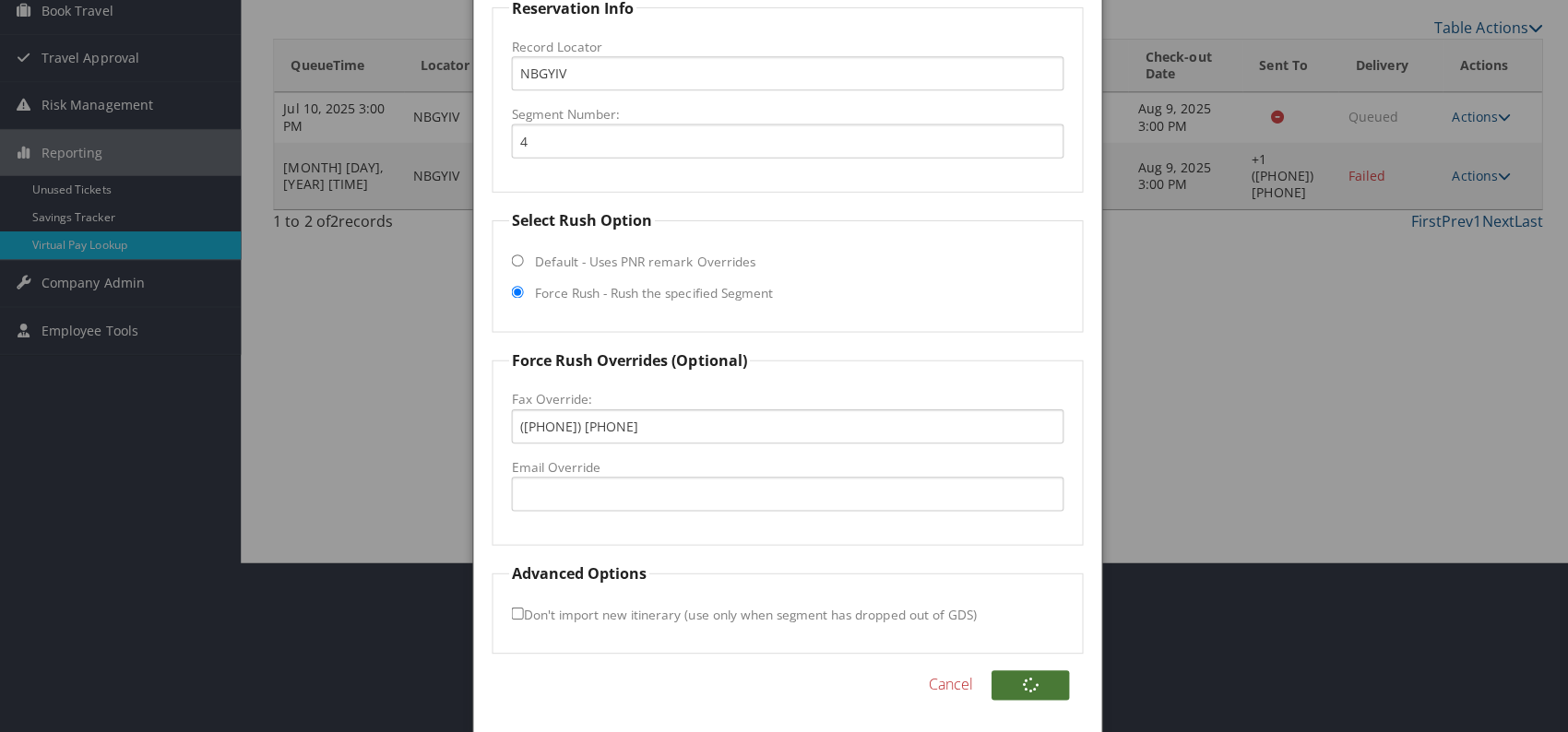 scroll, scrollTop: 0, scrollLeft: 0, axis: both 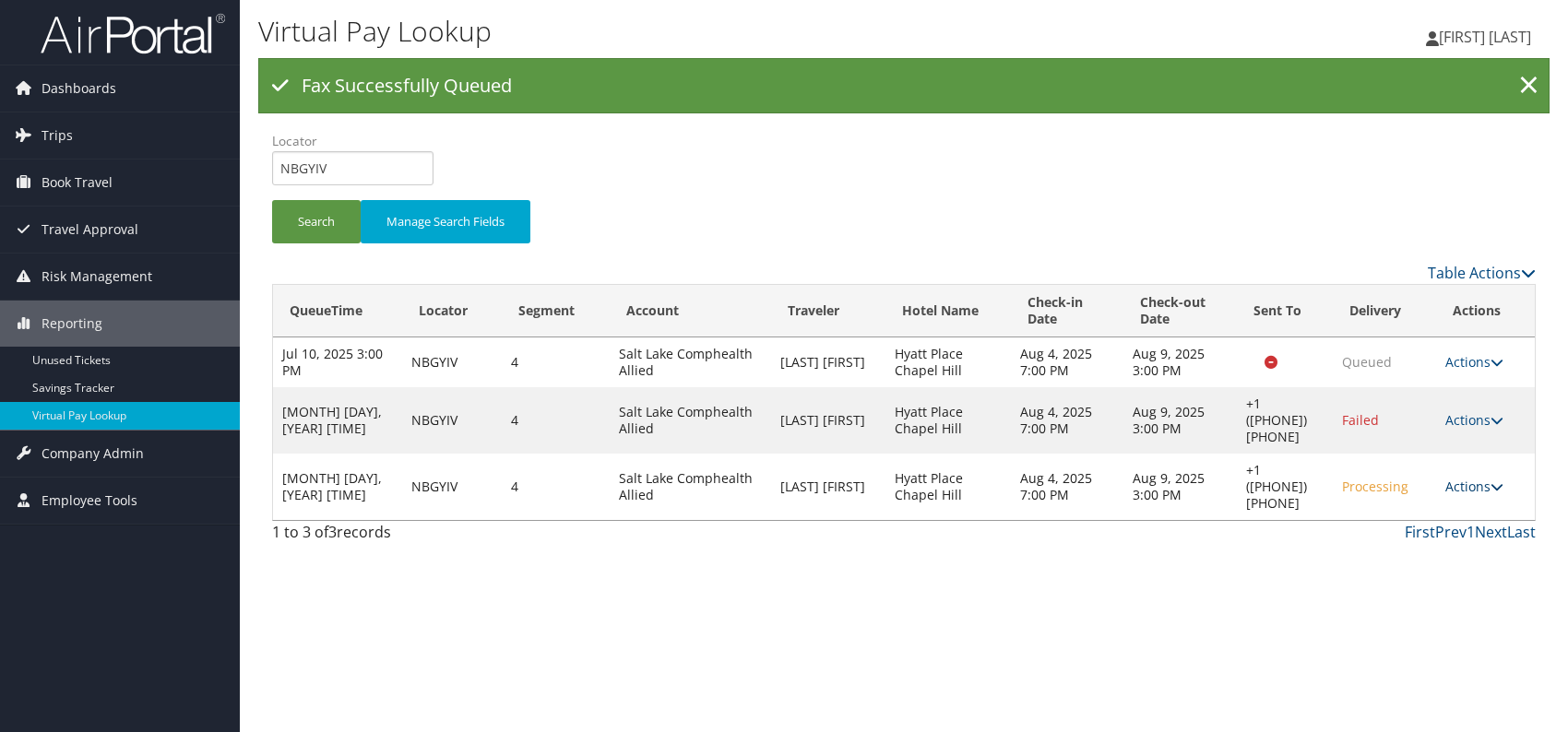 click on "Actions" at bounding box center [1474, 486] 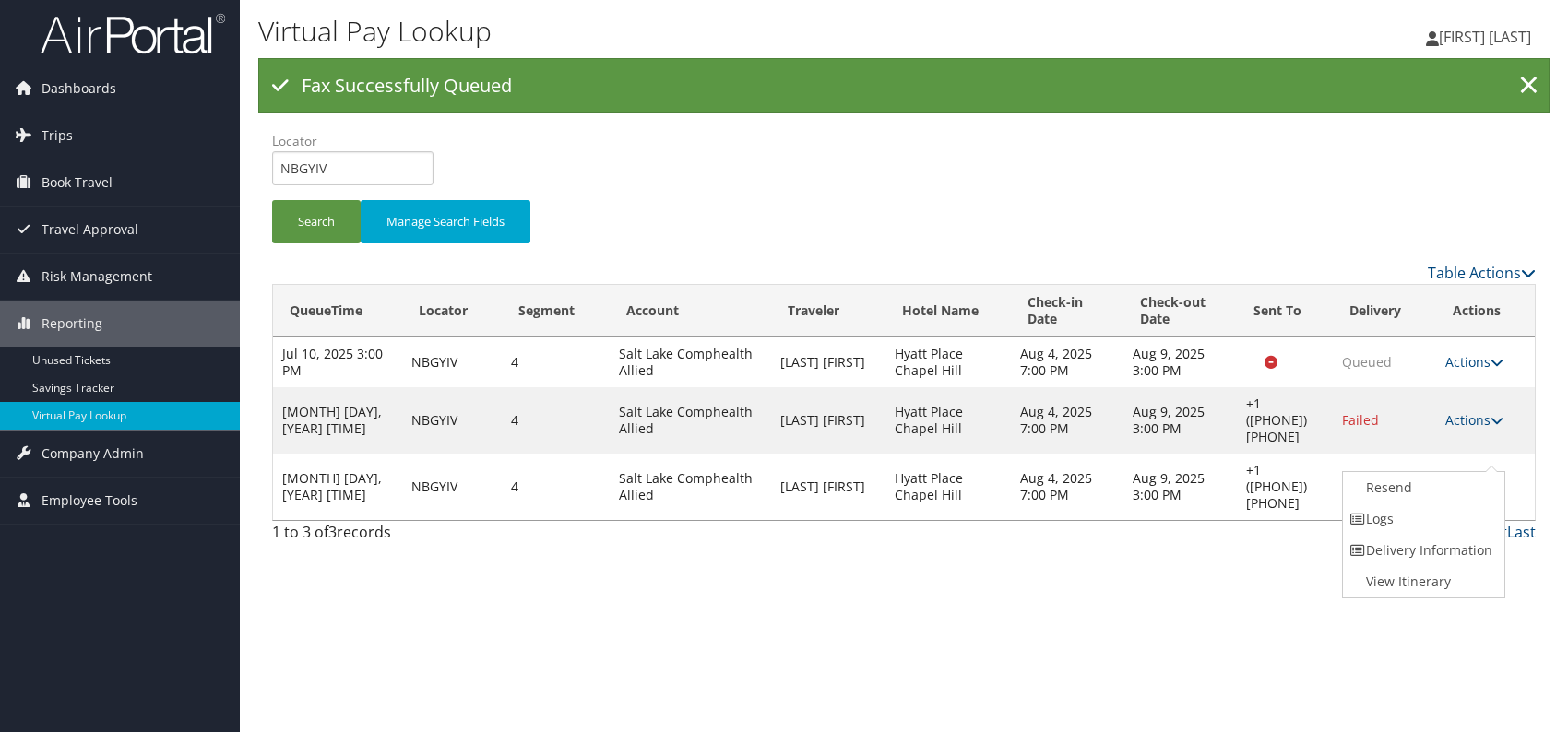 click on "Logs" at bounding box center [1421, 519] 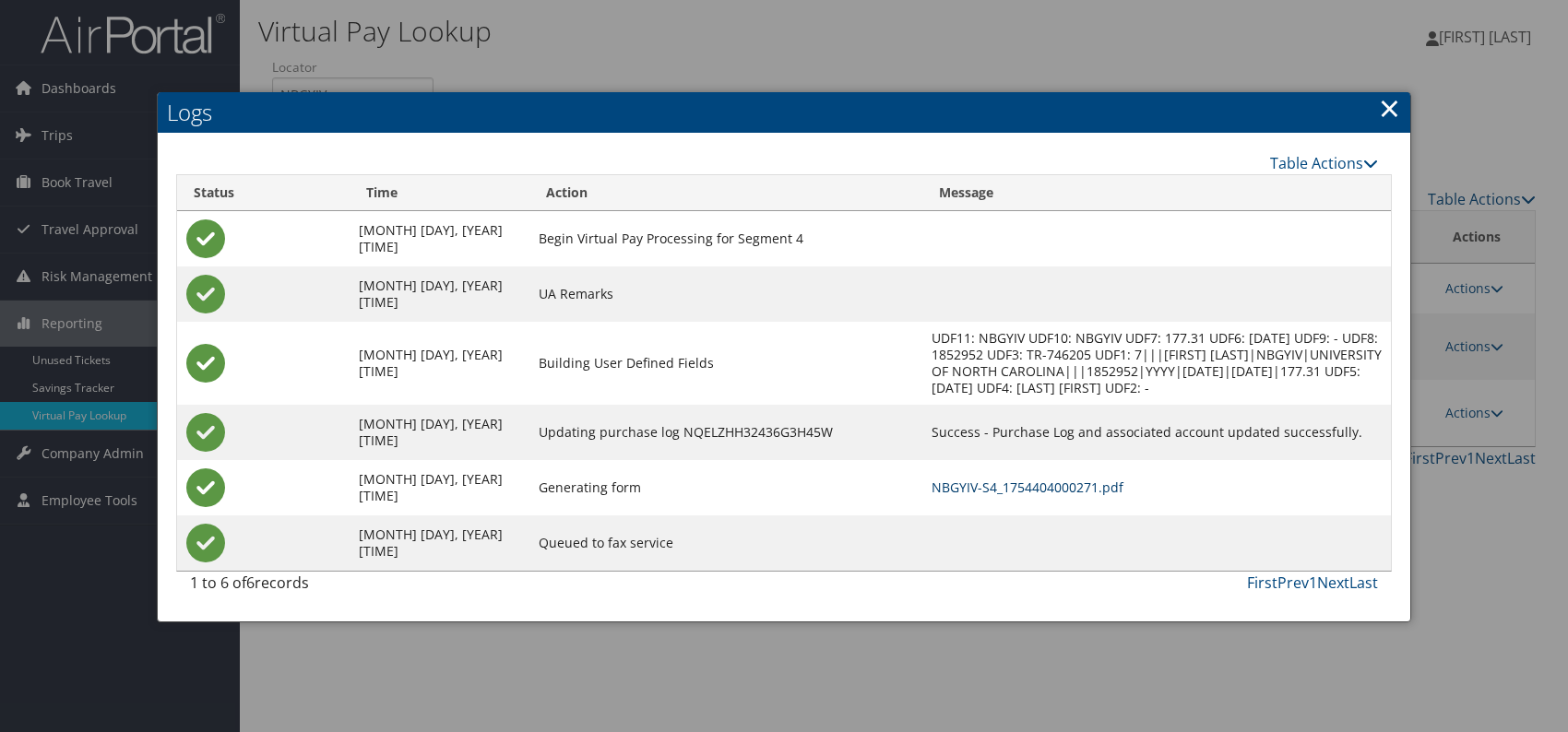 click on "NBGYIV-S4_1754404000271.pdf" at bounding box center (1028, 487) 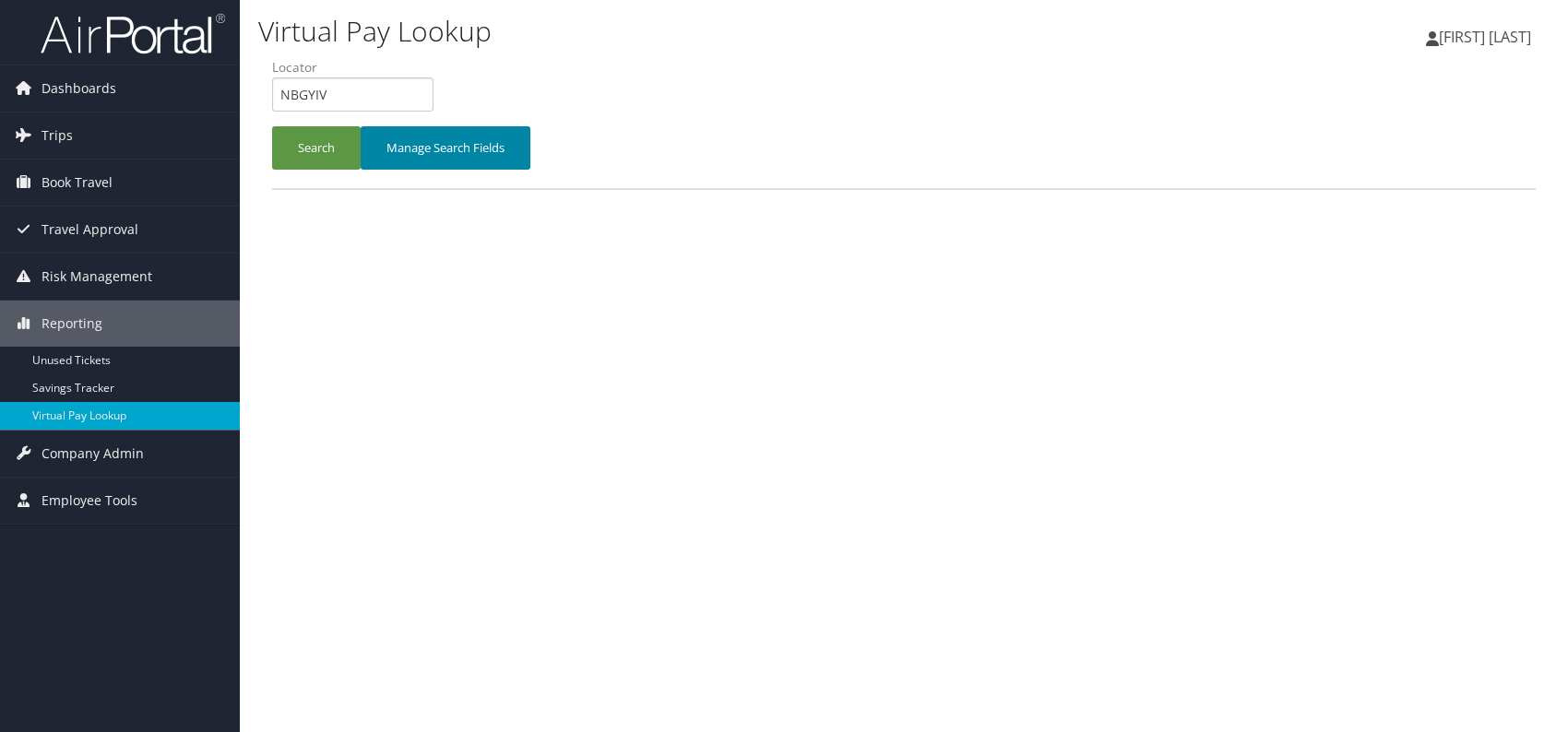 scroll, scrollTop: 0, scrollLeft: 0, axis: both 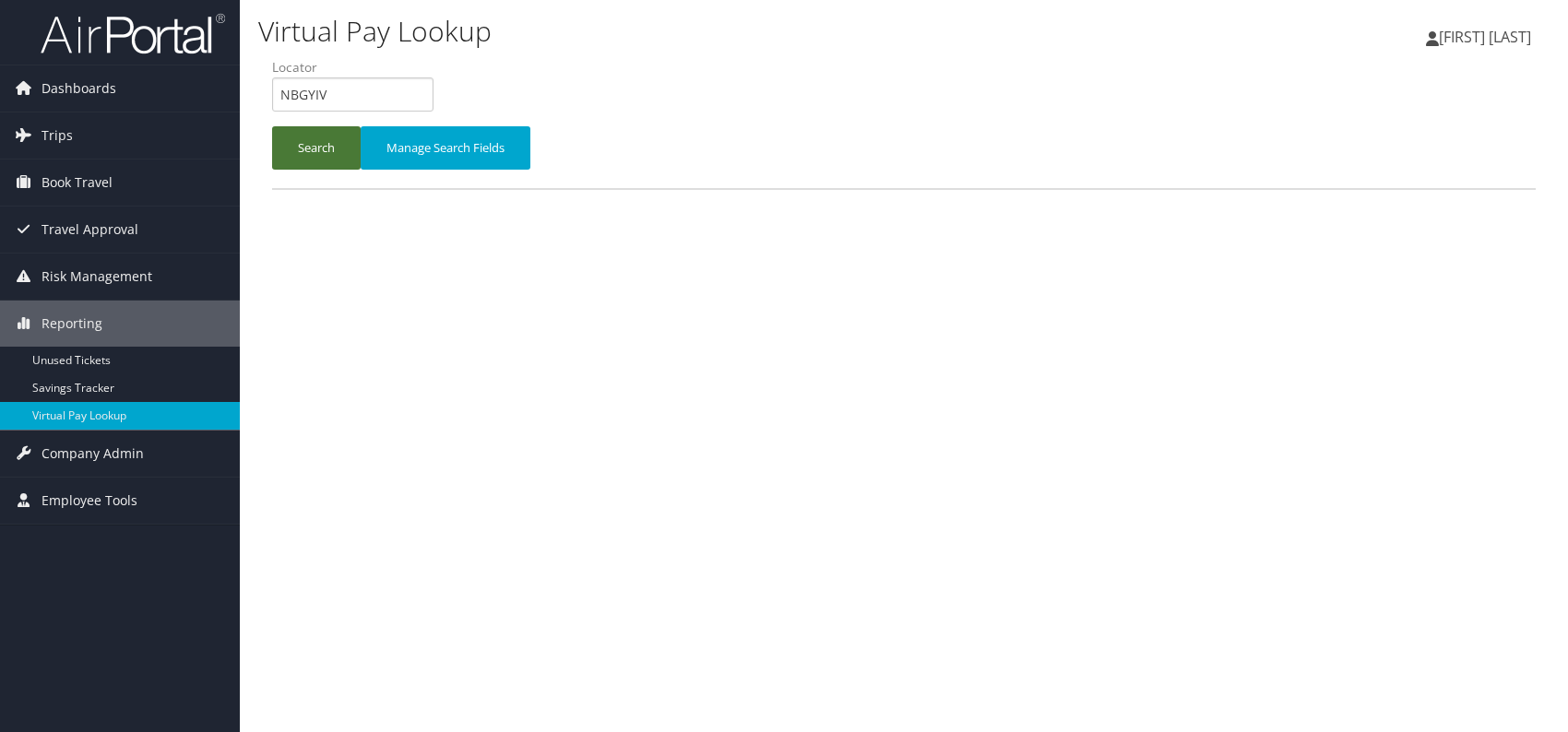 click on "Search" at bounding box center (316, 148) 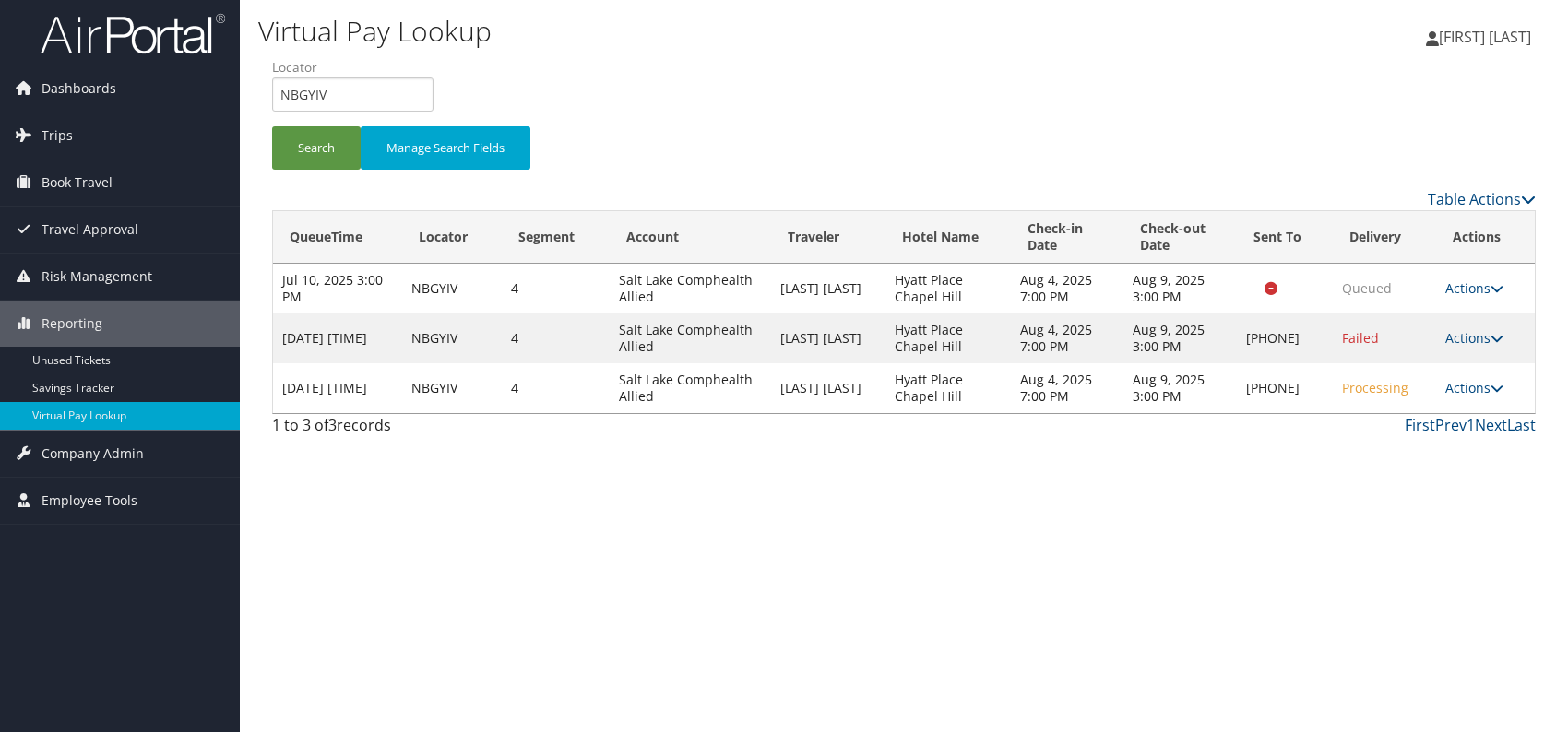 click on "Virtual Pay Lookup
Romina Kwock
Romina Kwock
My Settings
Travel Agency Contacts
View Travel Profile
Give Feedback
Sign Out" at bounding box center [904, 366] 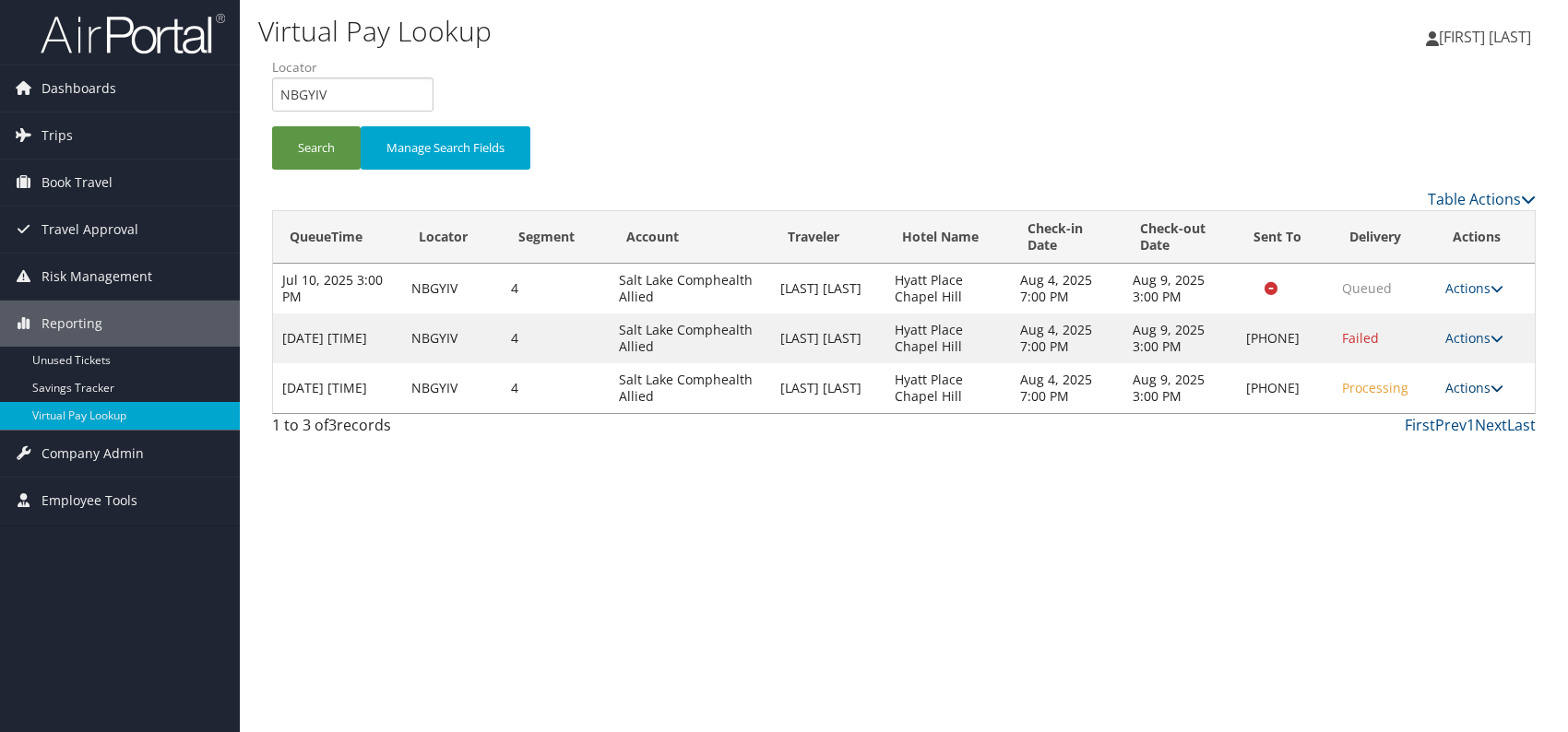 click on "Actions" at bounding box center (1474, 387) 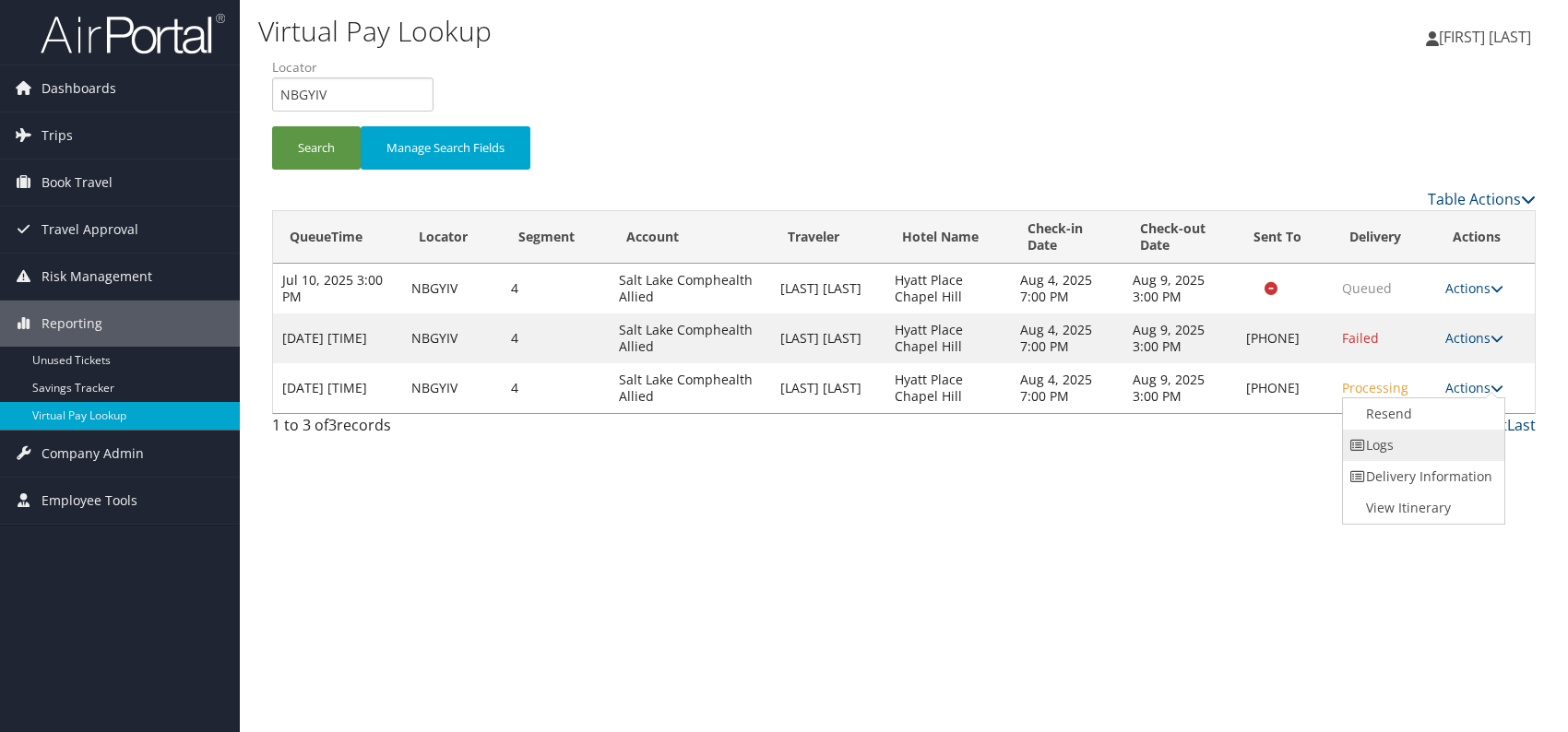 click on "Logs" at bounding box center (1421, 445) 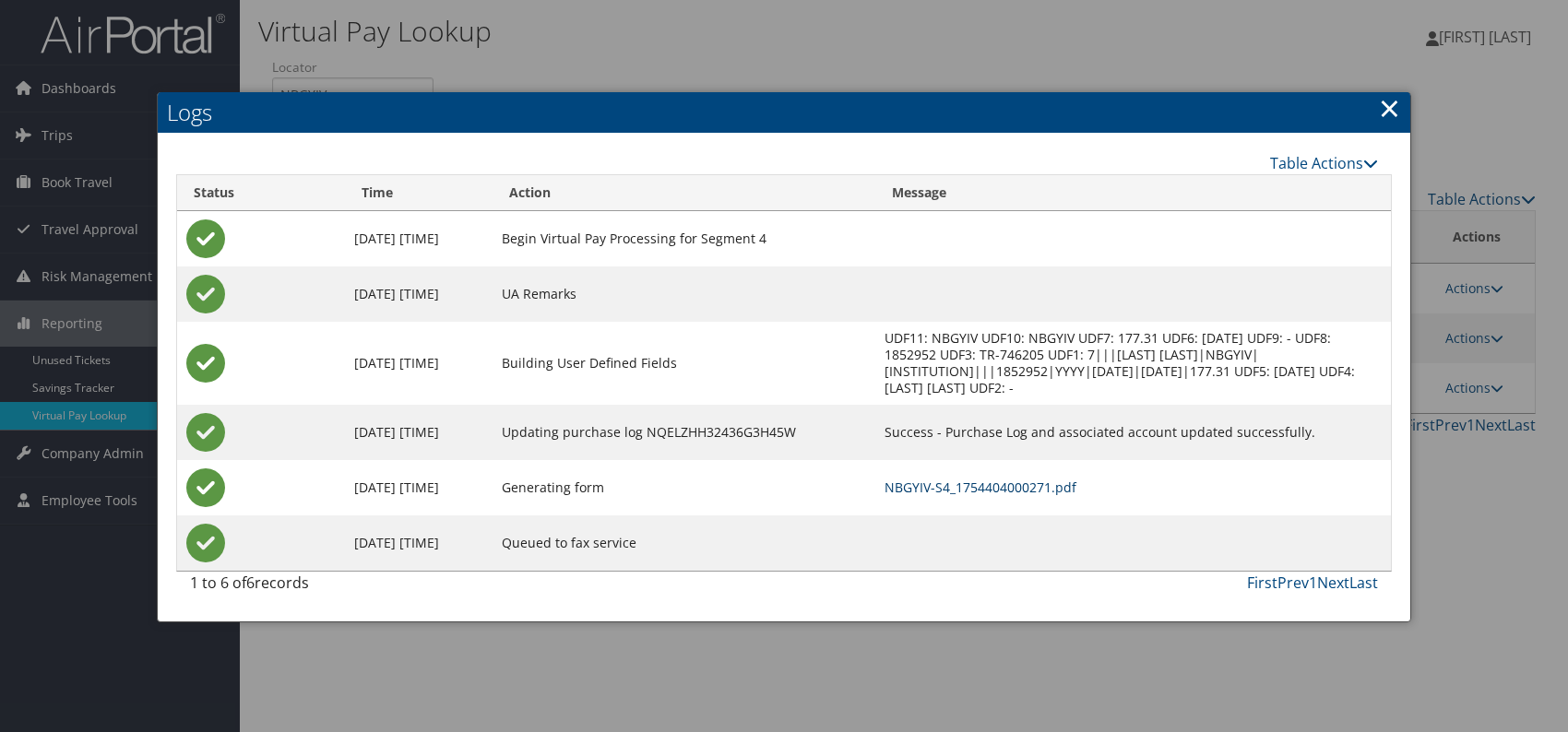 click on "NBGYIV-S4_1754404000271.pdf" at bounding box center [980, 487] 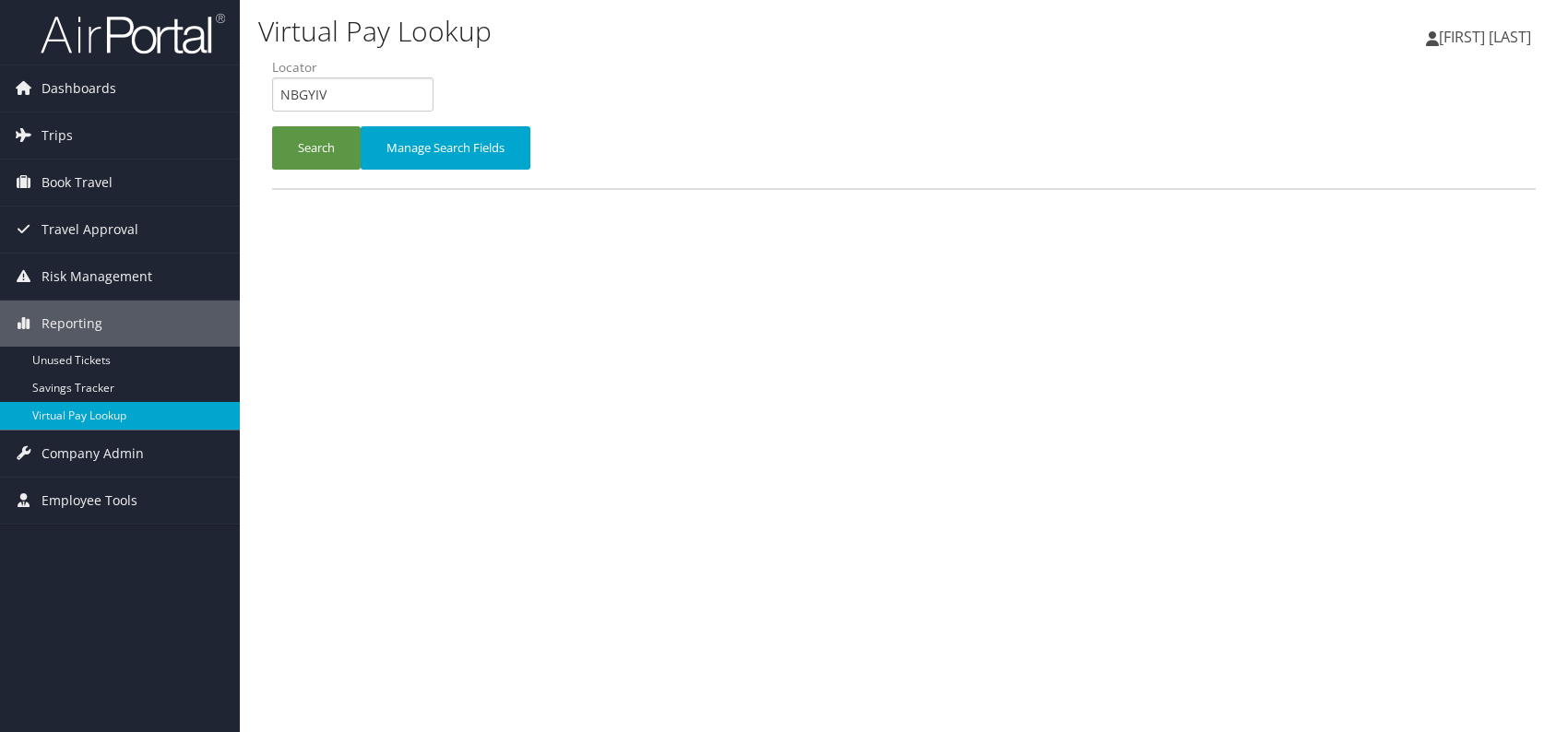 scroll, scrollTop: 0, scrollLeft: 0, axis: both 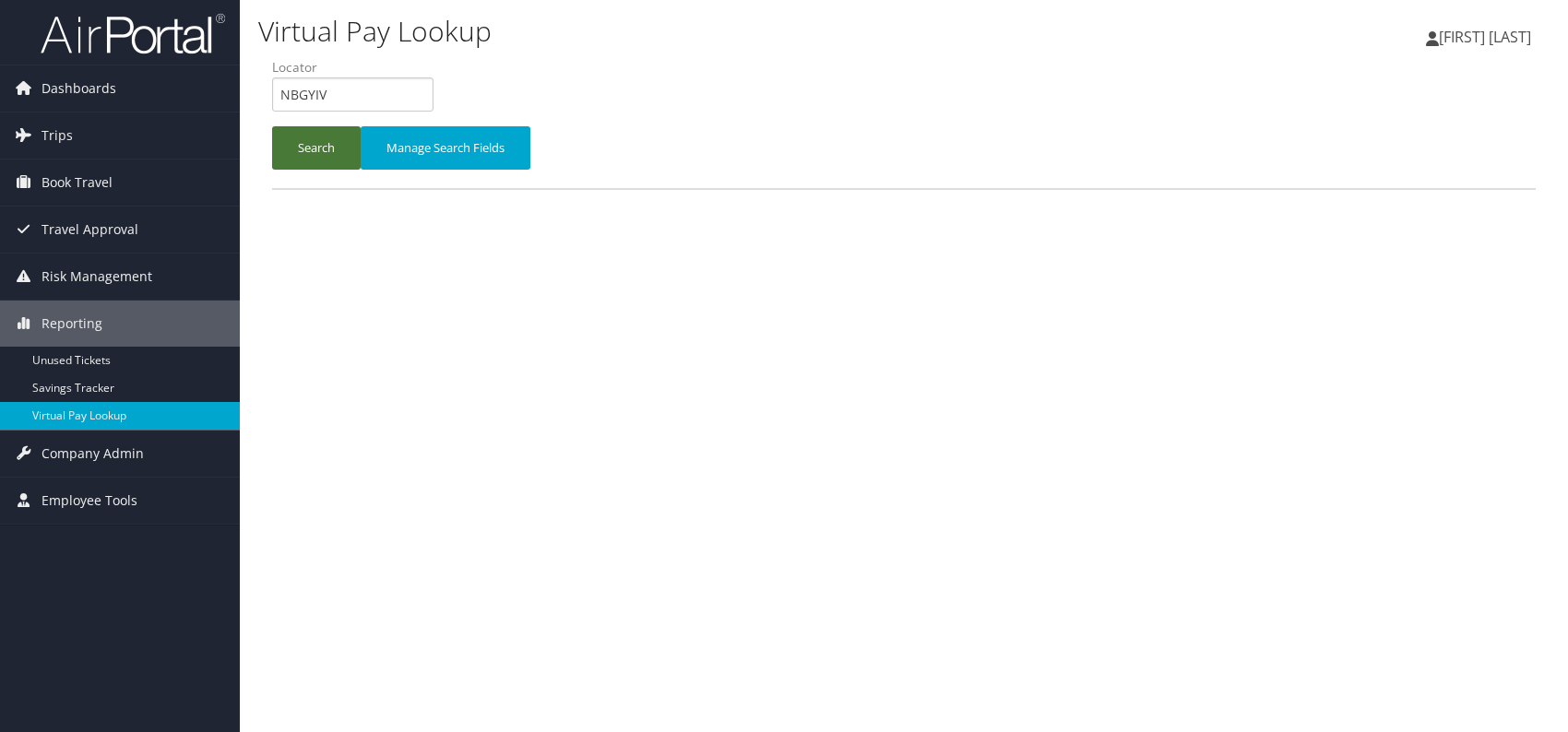 click on "Search" at bounding box center (316, 148) 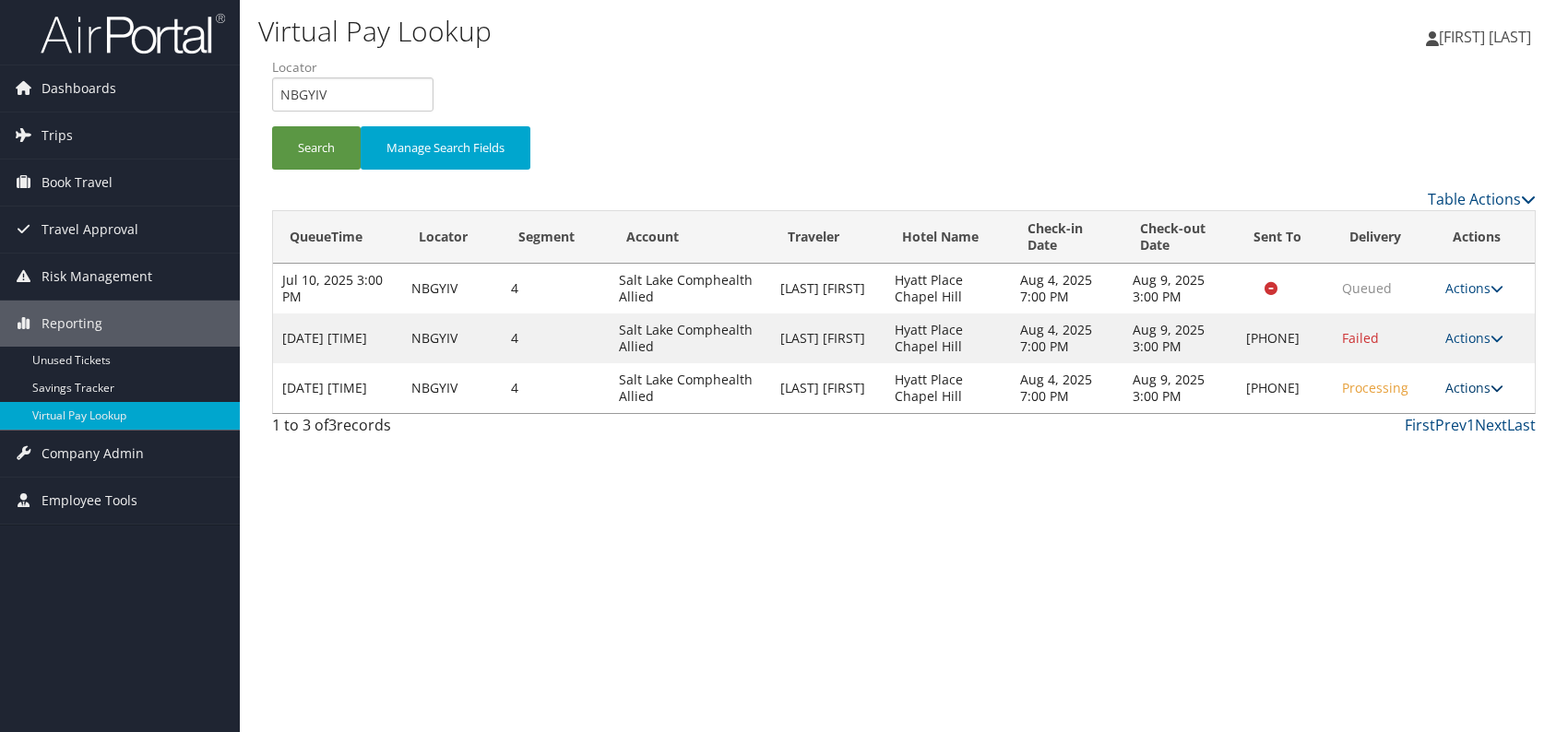 click on "Actions" at bounding box center [1474, 387] 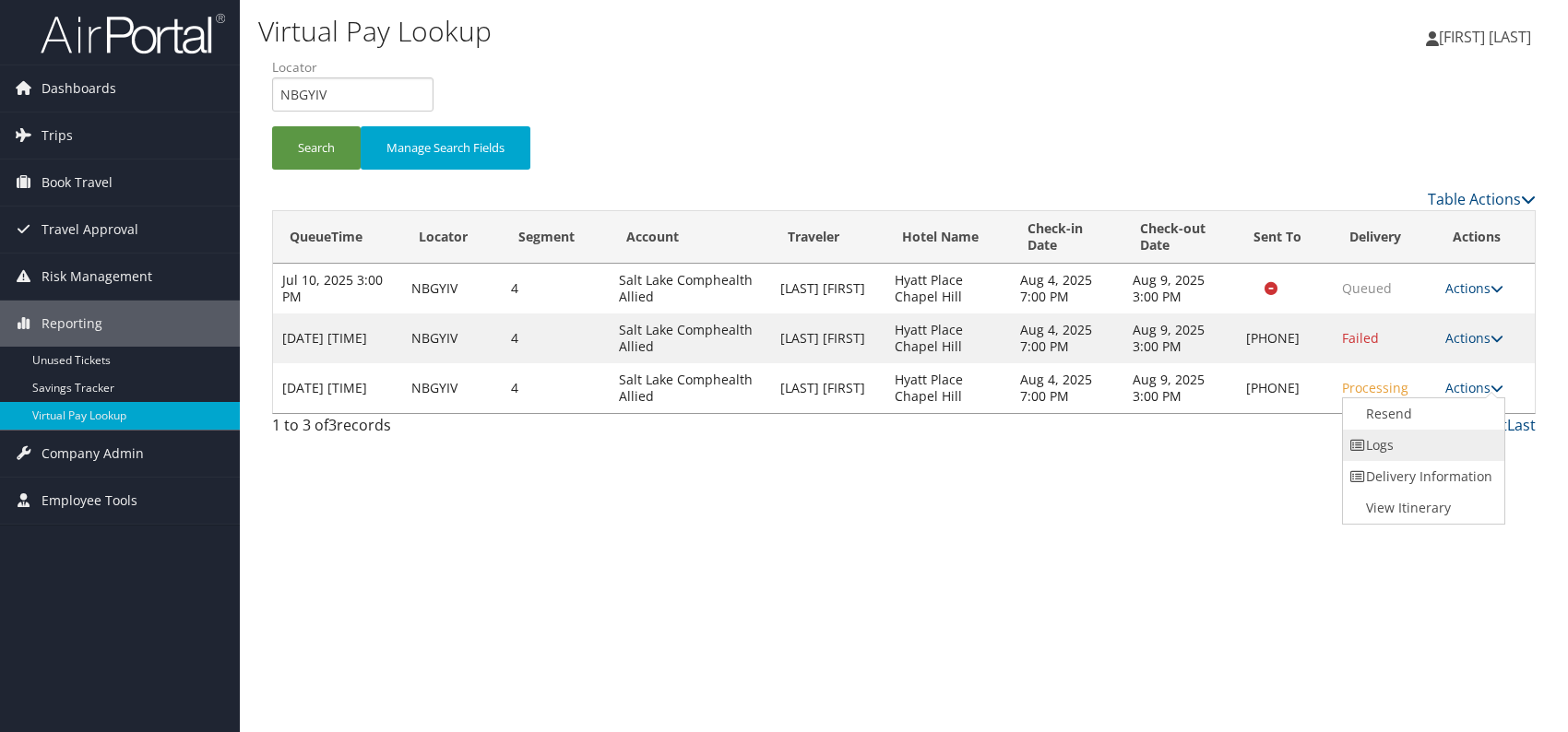 click on "Logs" at bounding box center (1421, 445) 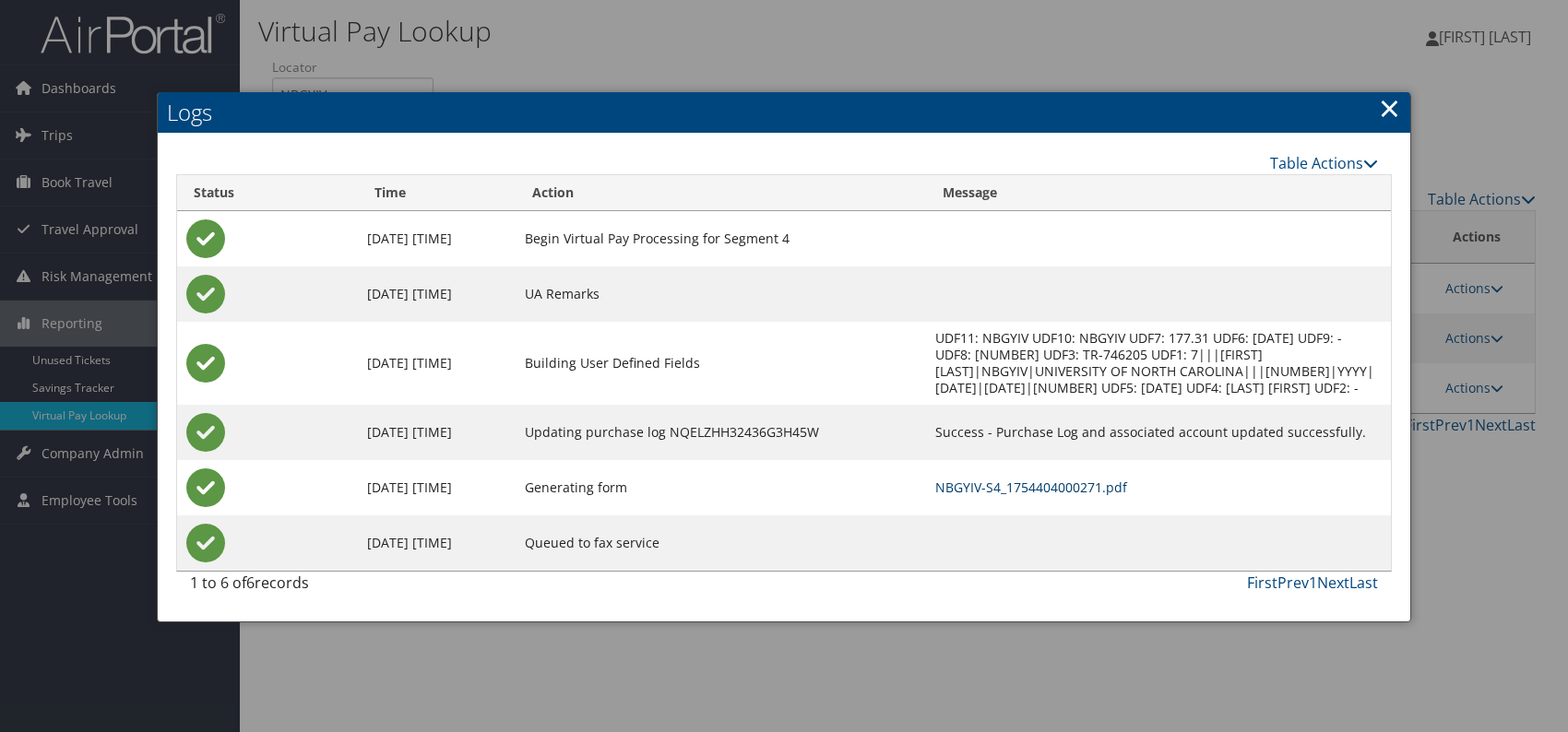click on "NBGYIV-S4_1754404000271.pdf" at bounding box center (1031, 487) 